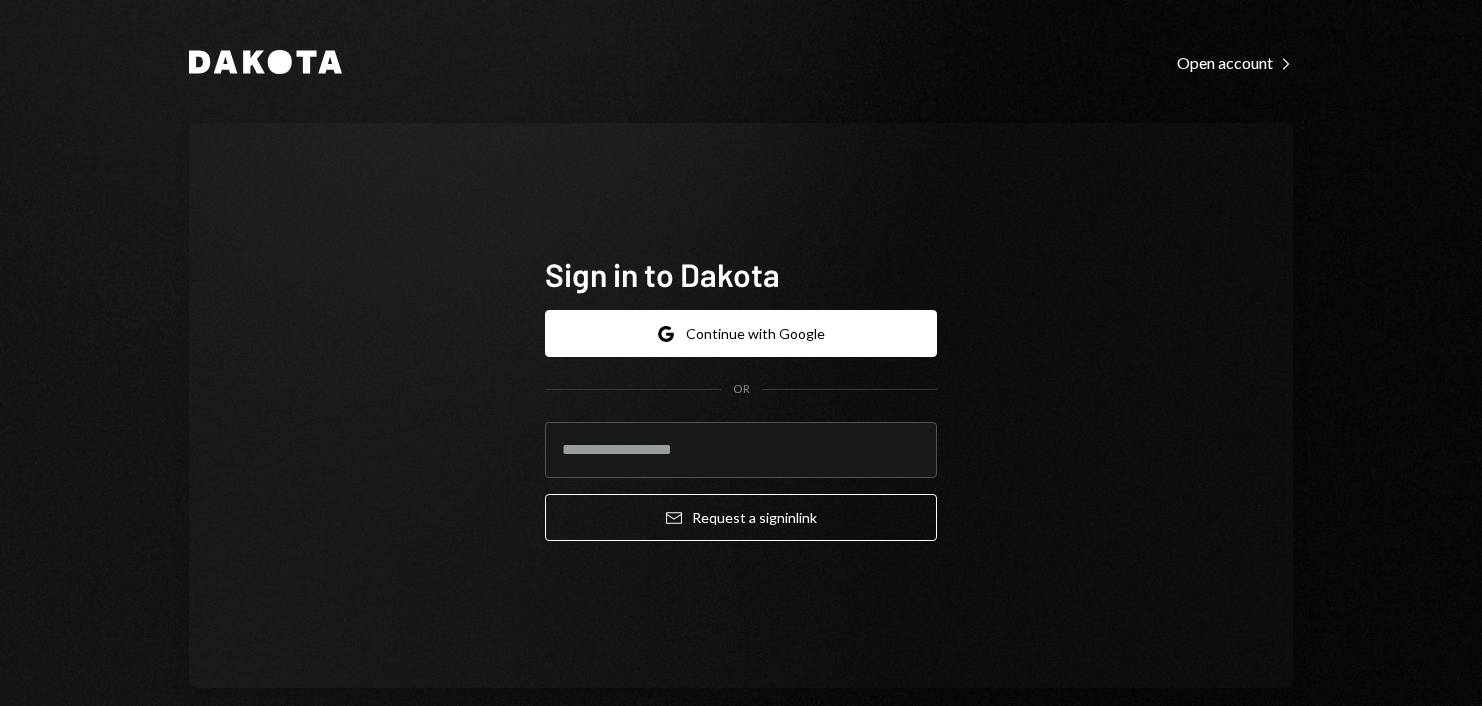 scroll, scrollTop: 0, scrollLeft: 0, axis: both 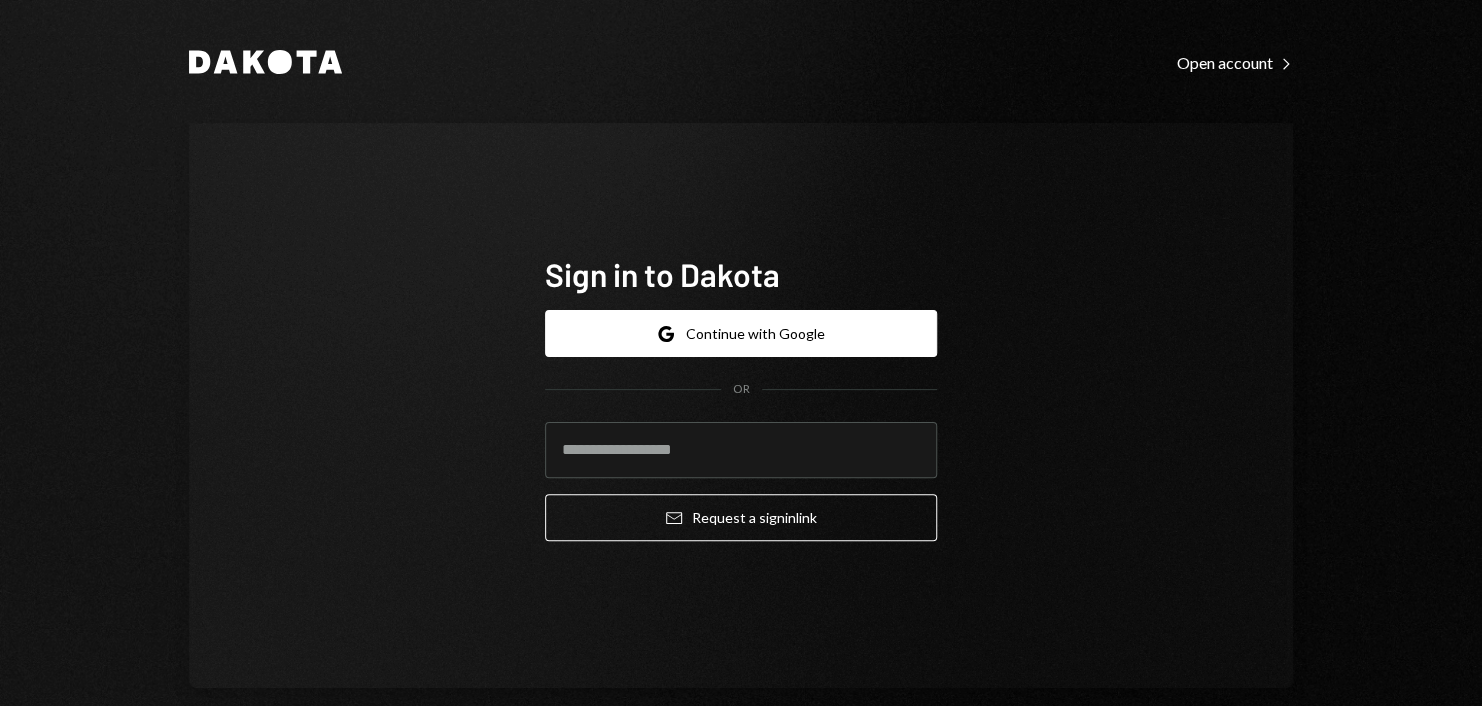 type on "**********" 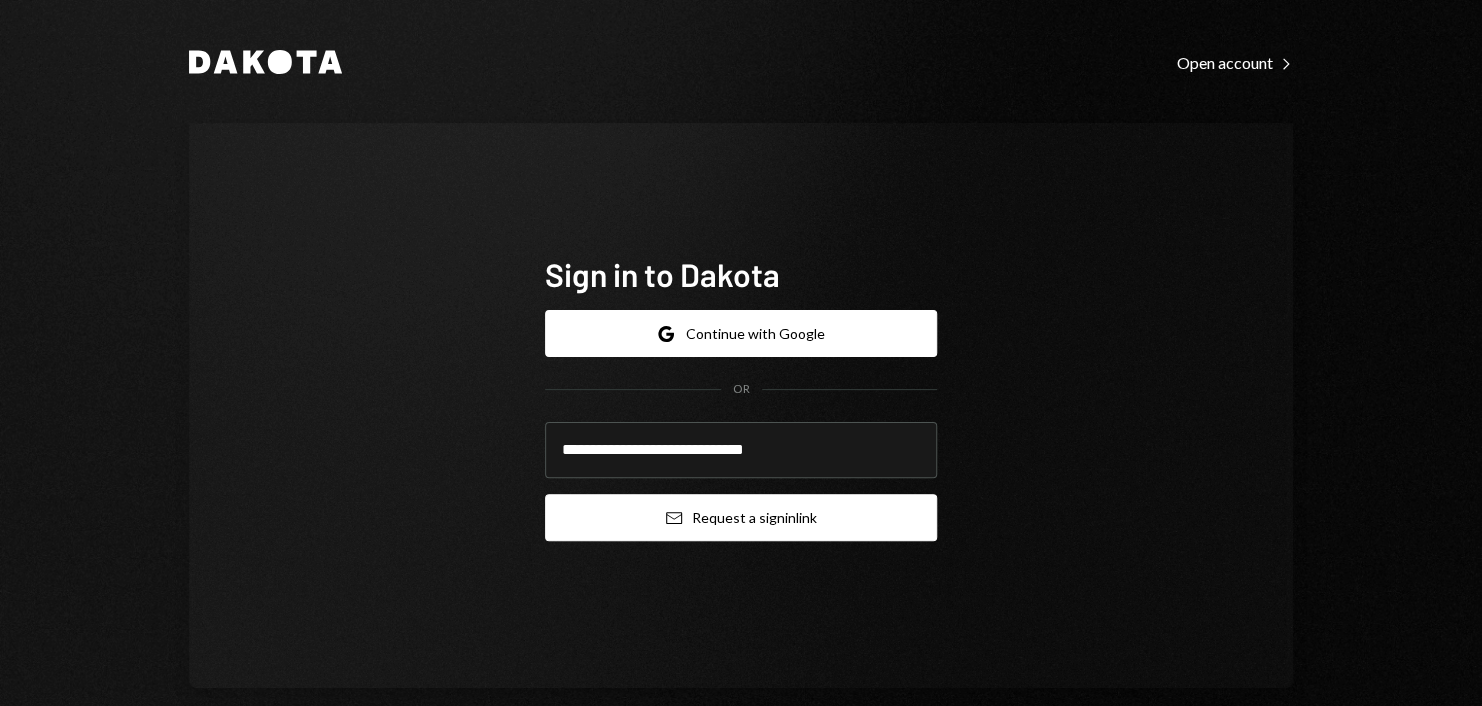 click on "Email Request a sign  in  link" at bounding box center [741, 517] 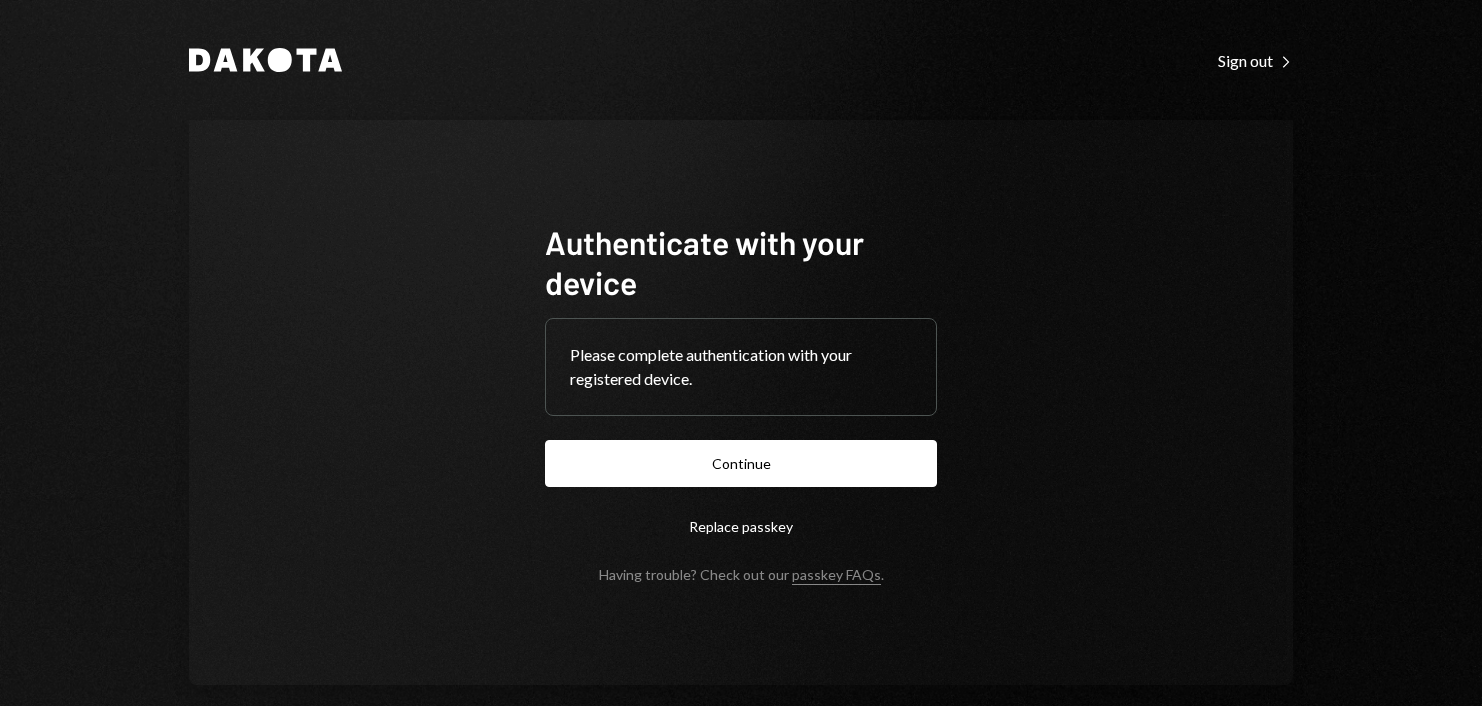 scroll, scrollTop: 0, scrollLeft: 0, axis: both 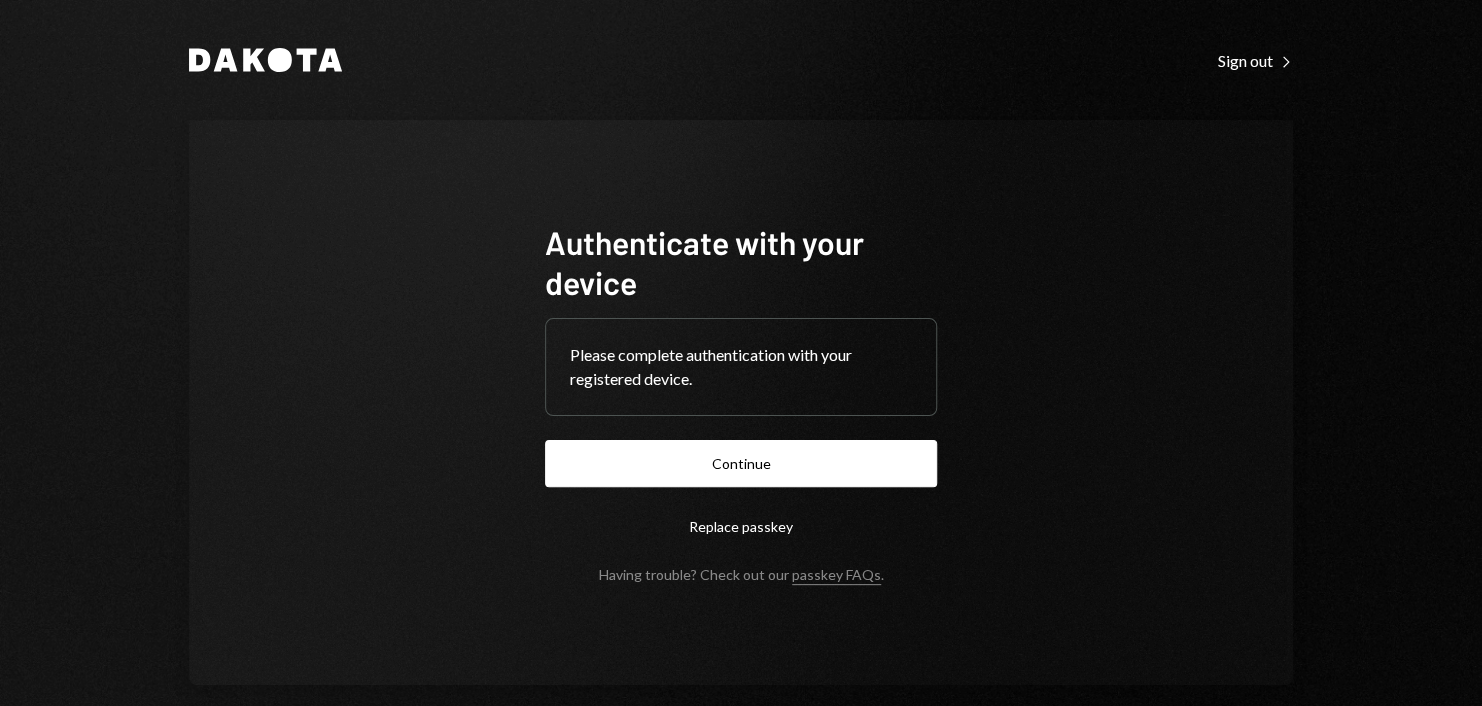 drag, startPoint x: 291, startPoint y: 204, endPoint x: 378, endPoint y: 237, distance: 93.04838 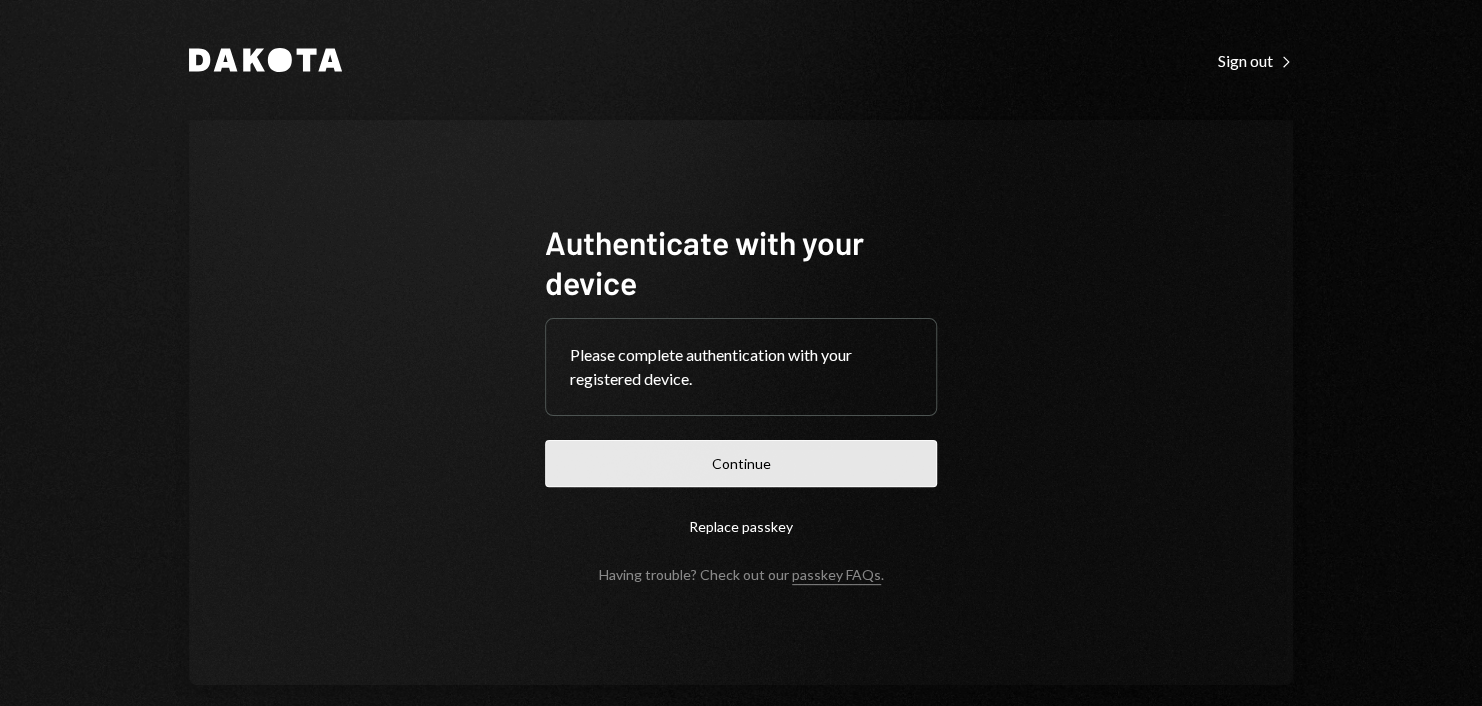 click on "Continue" at bounding box center (741, 463) 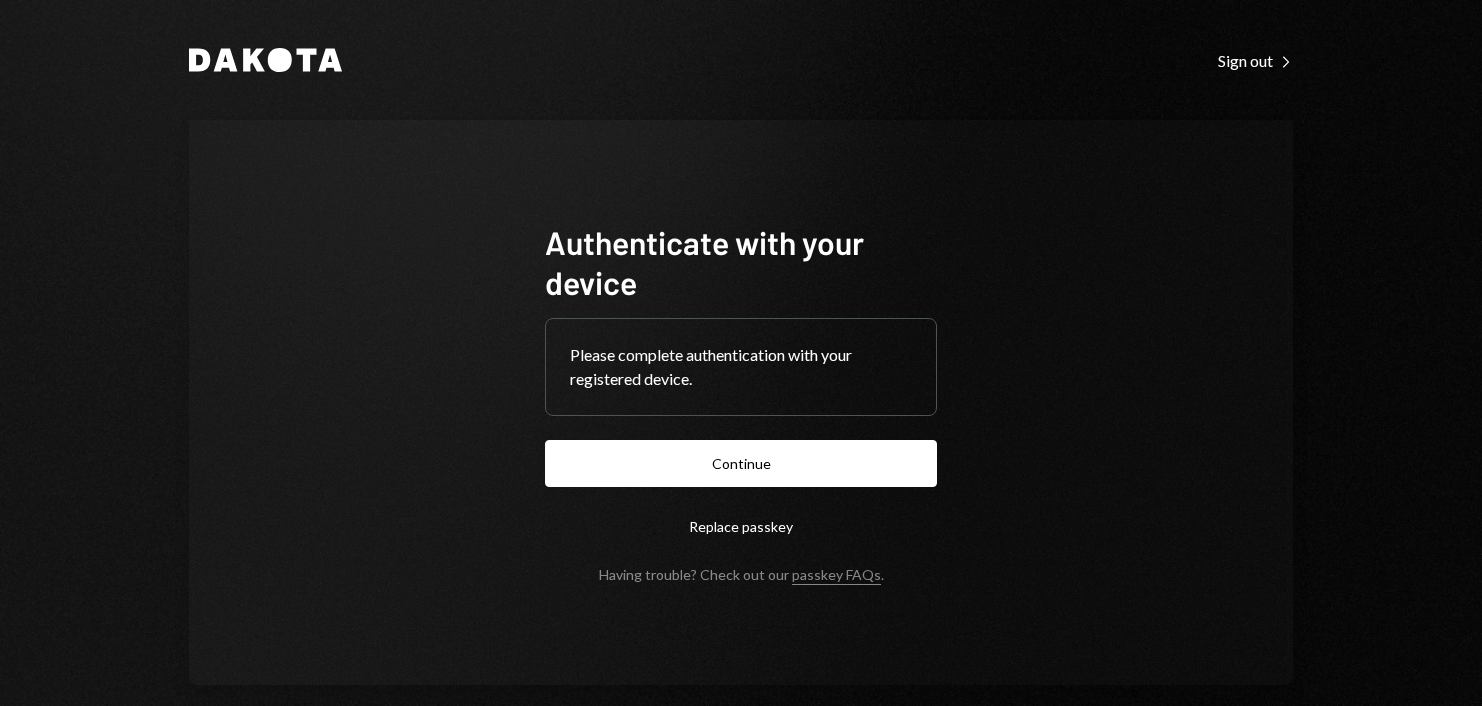 scroll, scrollTop: 0, scrollLeft: 0, axis: both 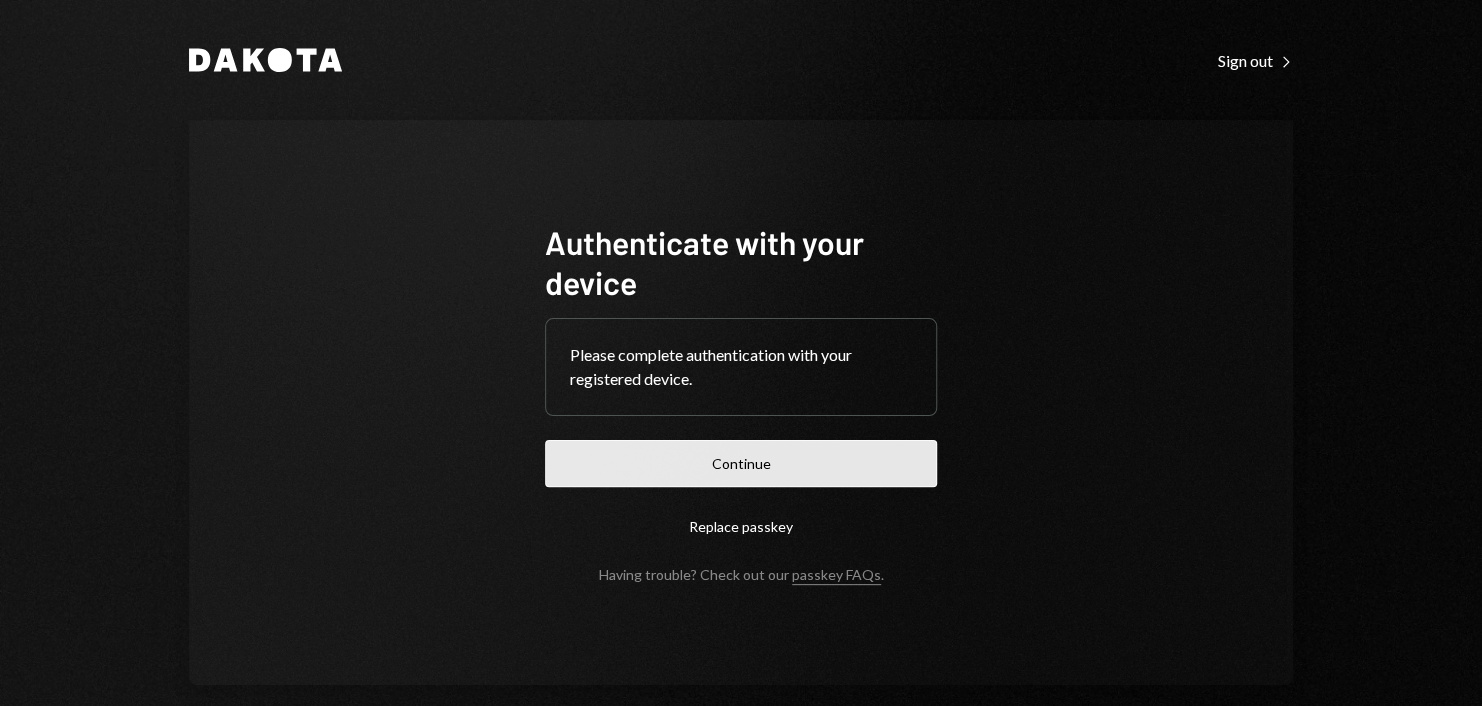 click on "Continue" at bounding box center (741, 463) 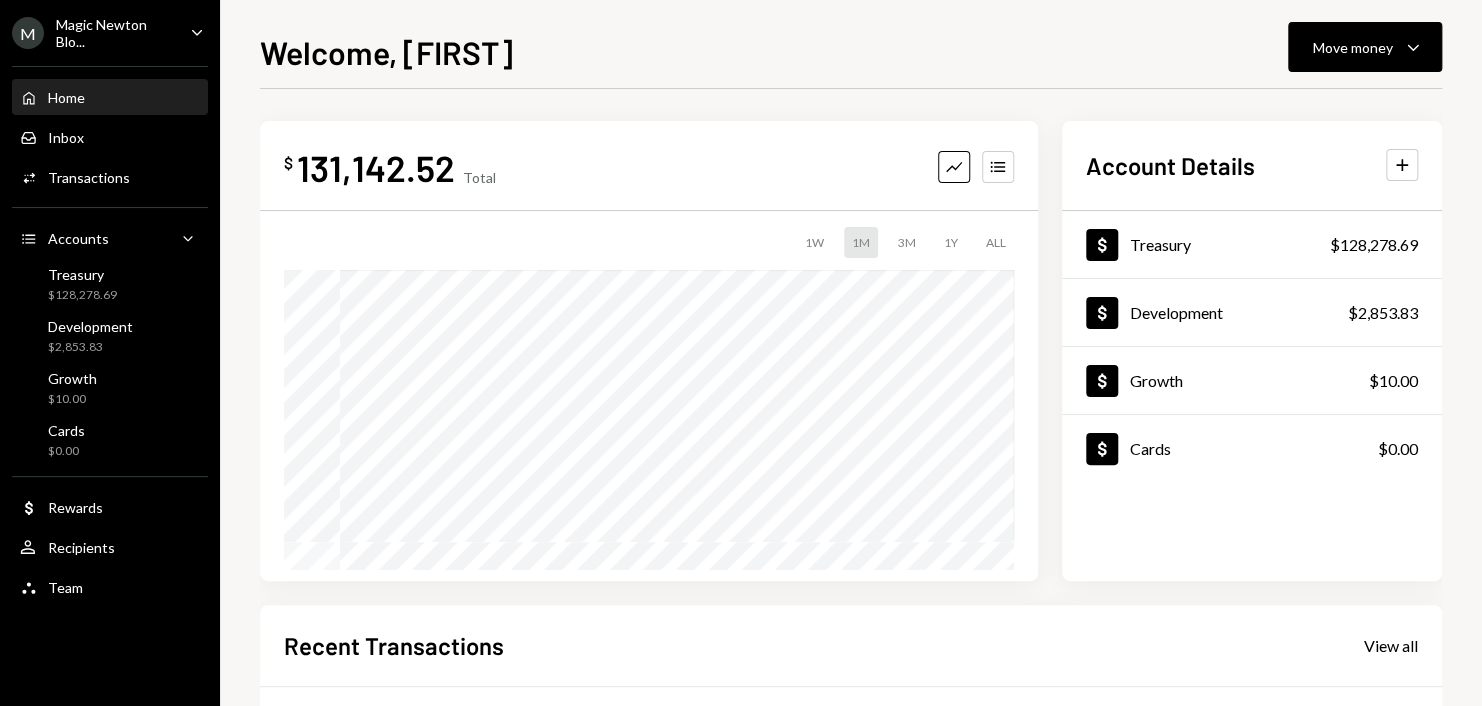 click on "M Magic Newton Blo... Caret Down Home Home Inbox Inbox Activities Transactions Accounts Accounts Caret Down Treasury [CURRENCY] Development [CURRENCY] Growth [CURRENCY] Cards [CURRENCY] Dollar Rewards User Recipients Team Team" at bounding box center [110, 304] 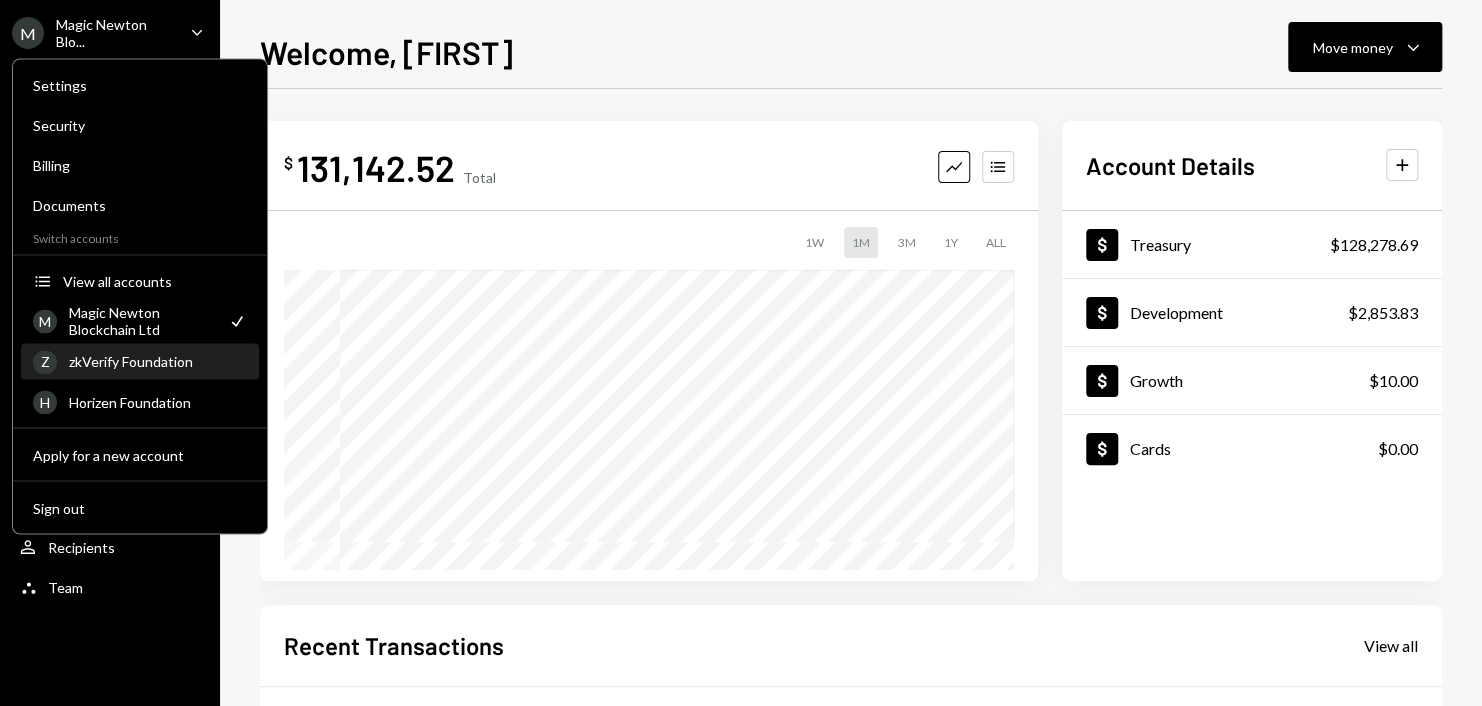 click on "zkVerify Foundation" at bounding box center [158, 361] 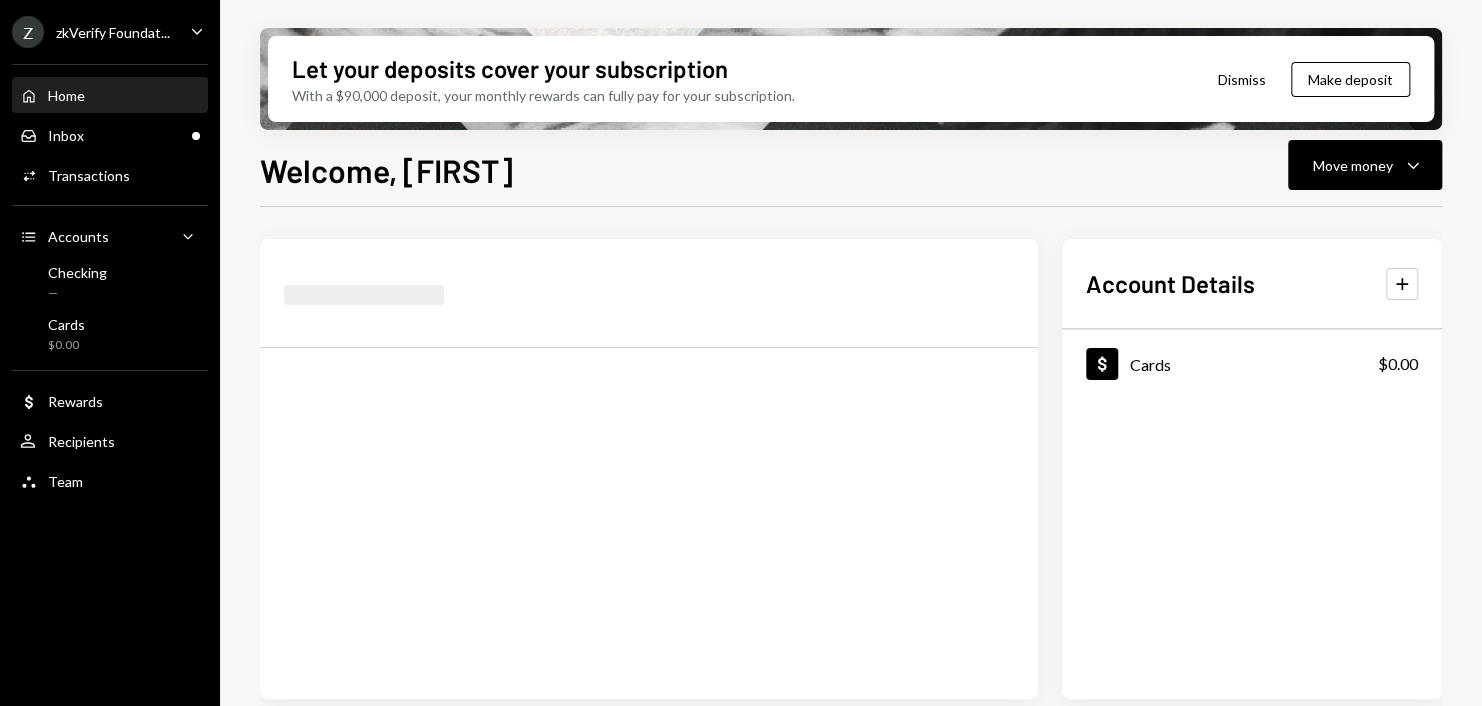 click on "zkVerify Foundat..." at bounding box center (113, 32) 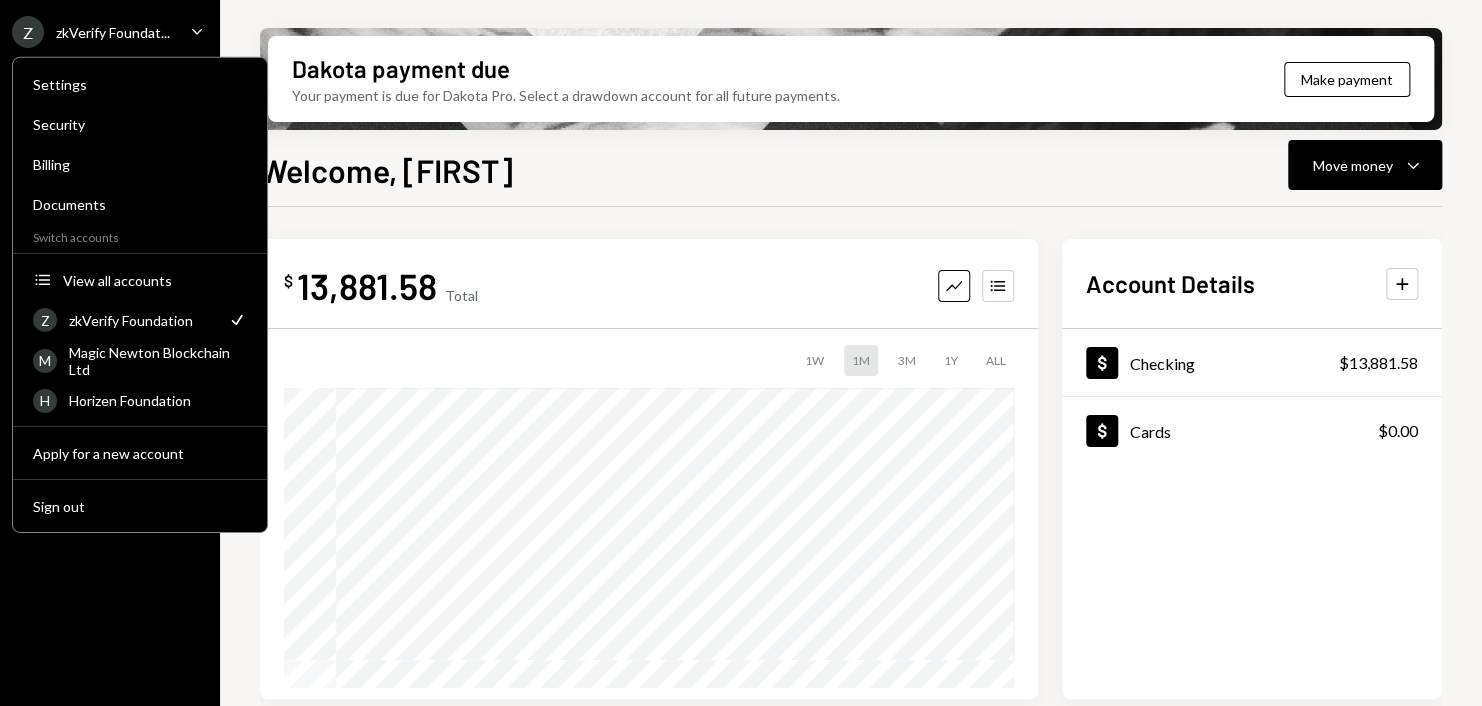 click on "Welcome, [FIRST] Move money Caret Down" at bounding box center (851, 168) 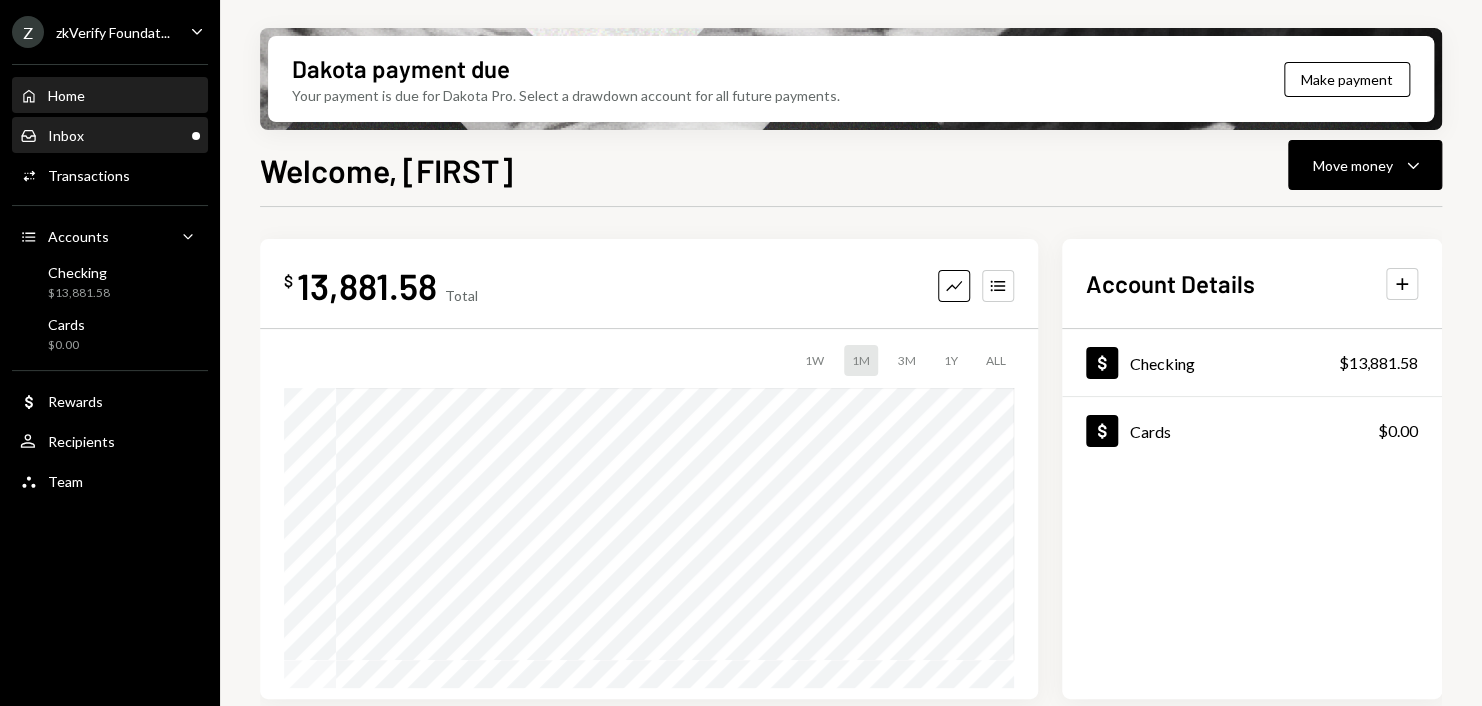 click on "Inbox Inbox" at bounding box center (110, 136) 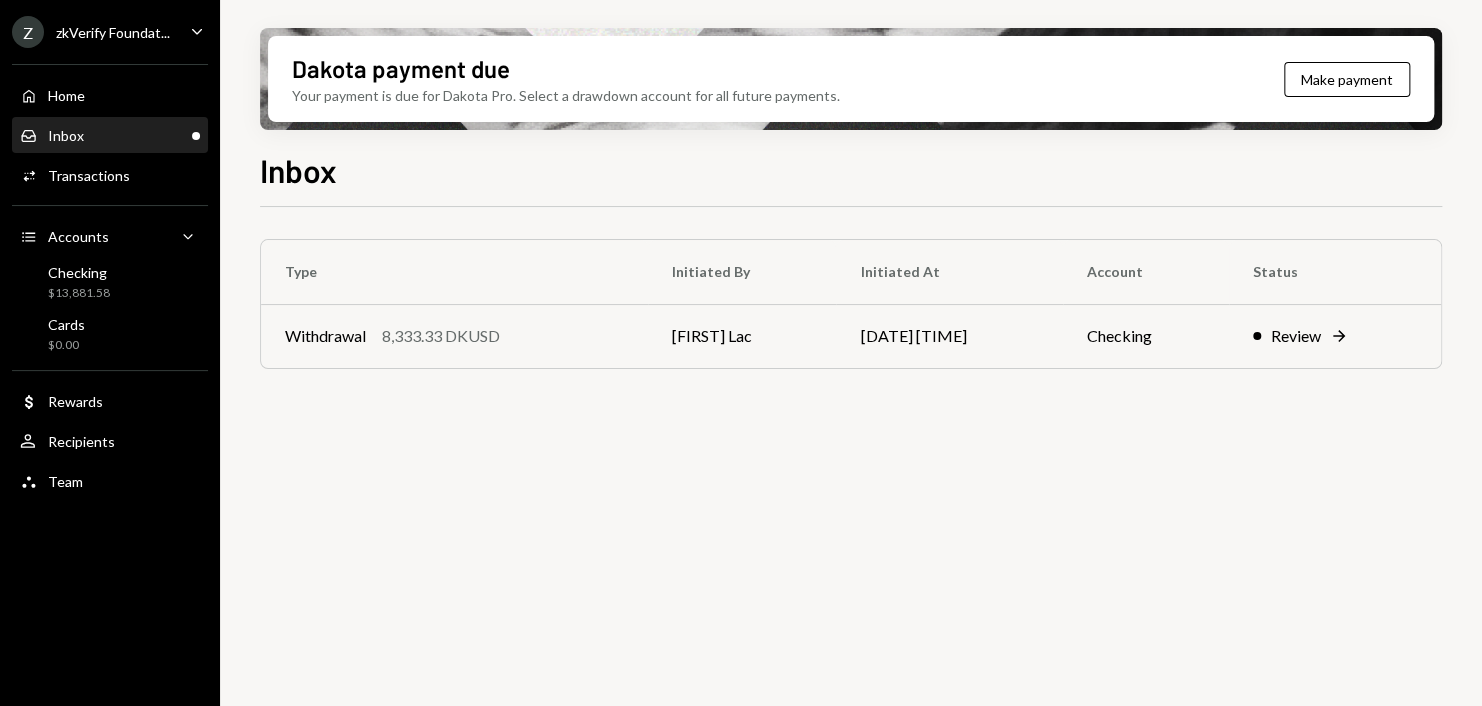 click on "zkVerify Foundat..." at bounding box center [113, 32] 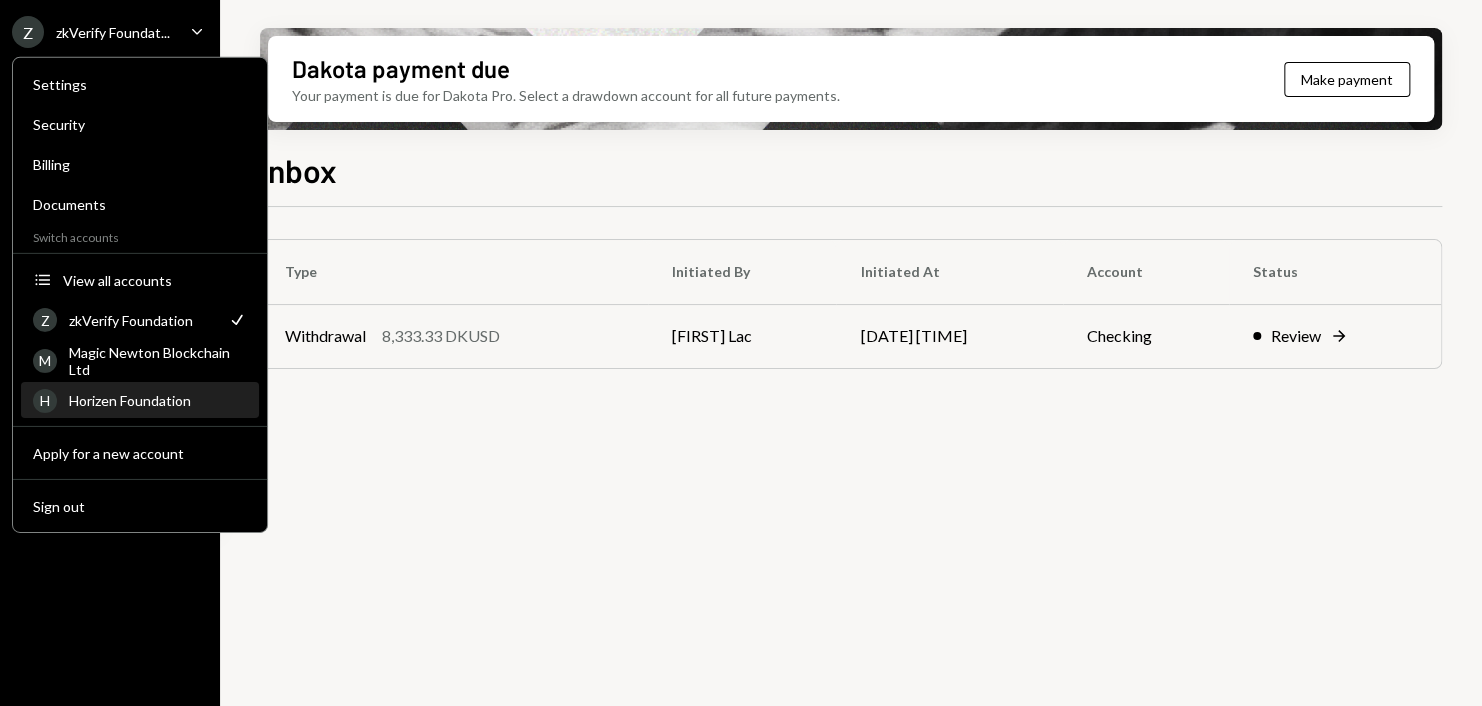 click on "Horizen Foundation" at bounding box center (158, 400) 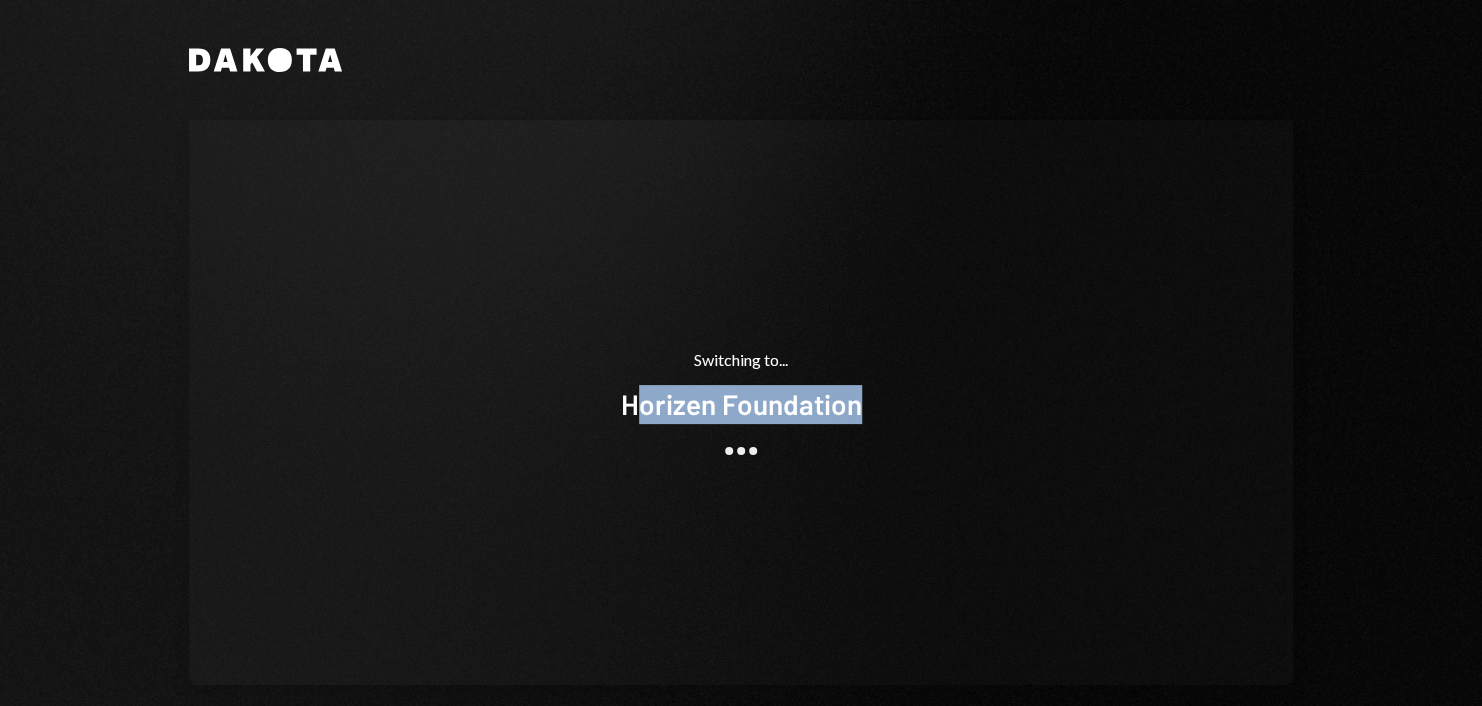 drag, startPoint x: 754, startPoint y: 403, endPoint x: 877, endPoint y: 408, distance: 123.101585 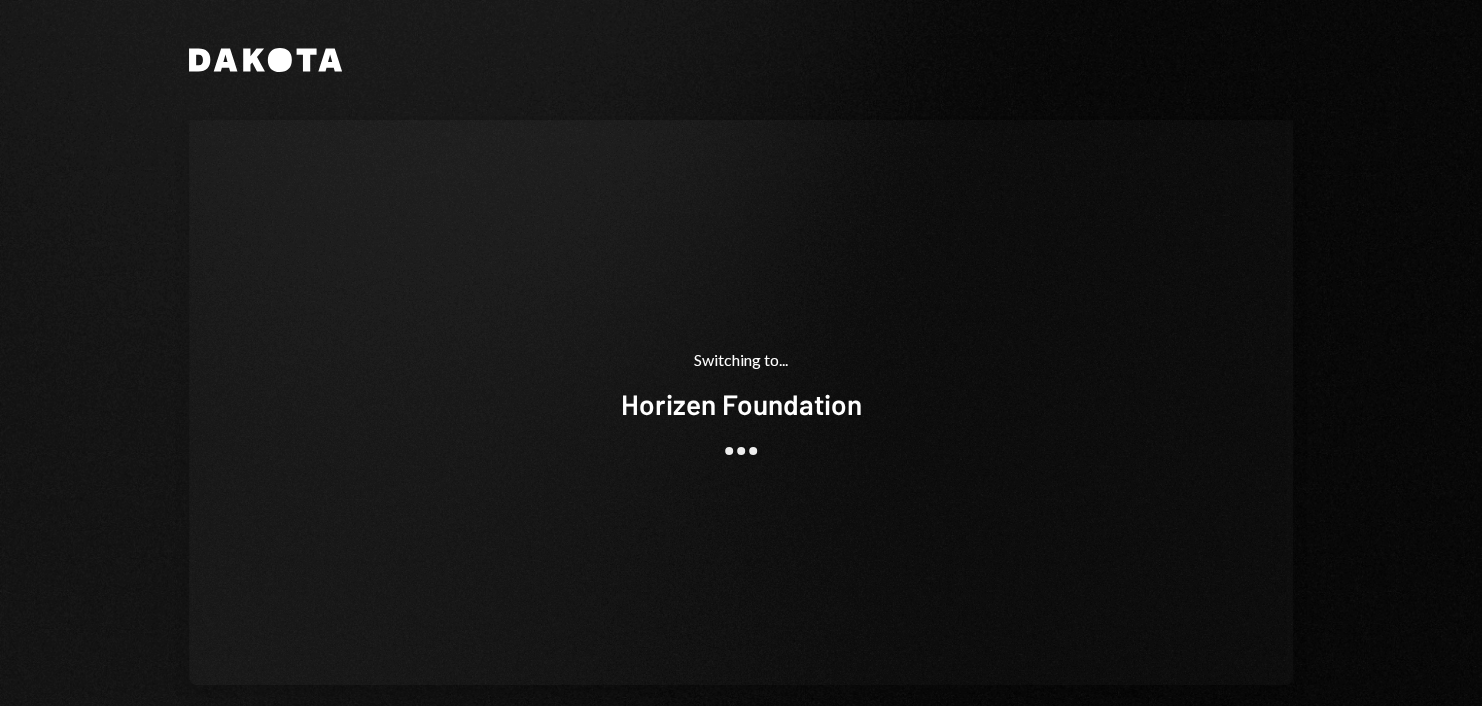 click on "Dakota Switching to... [ORGANIZATION]" at bounding box center [741, 353] 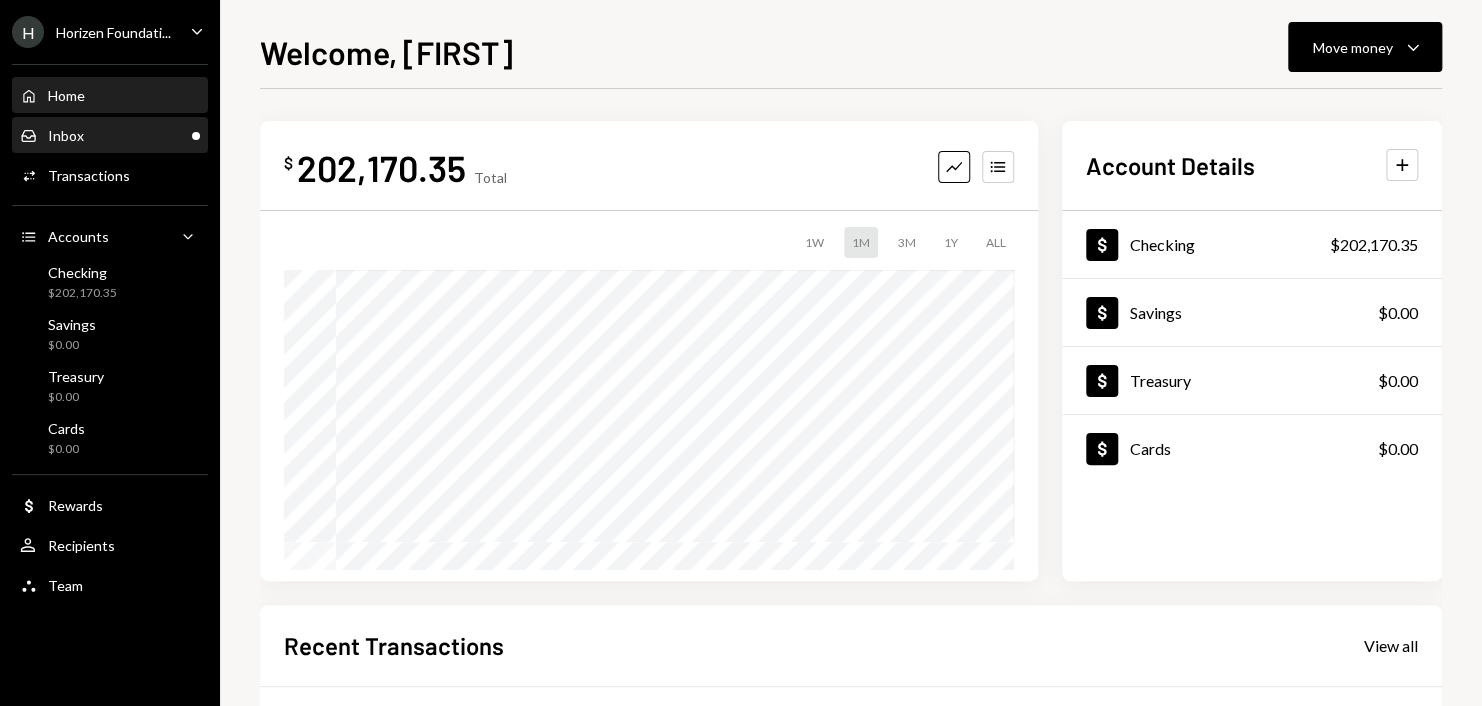 click on "Inbox Inbox" at bounding box center [110, 136] 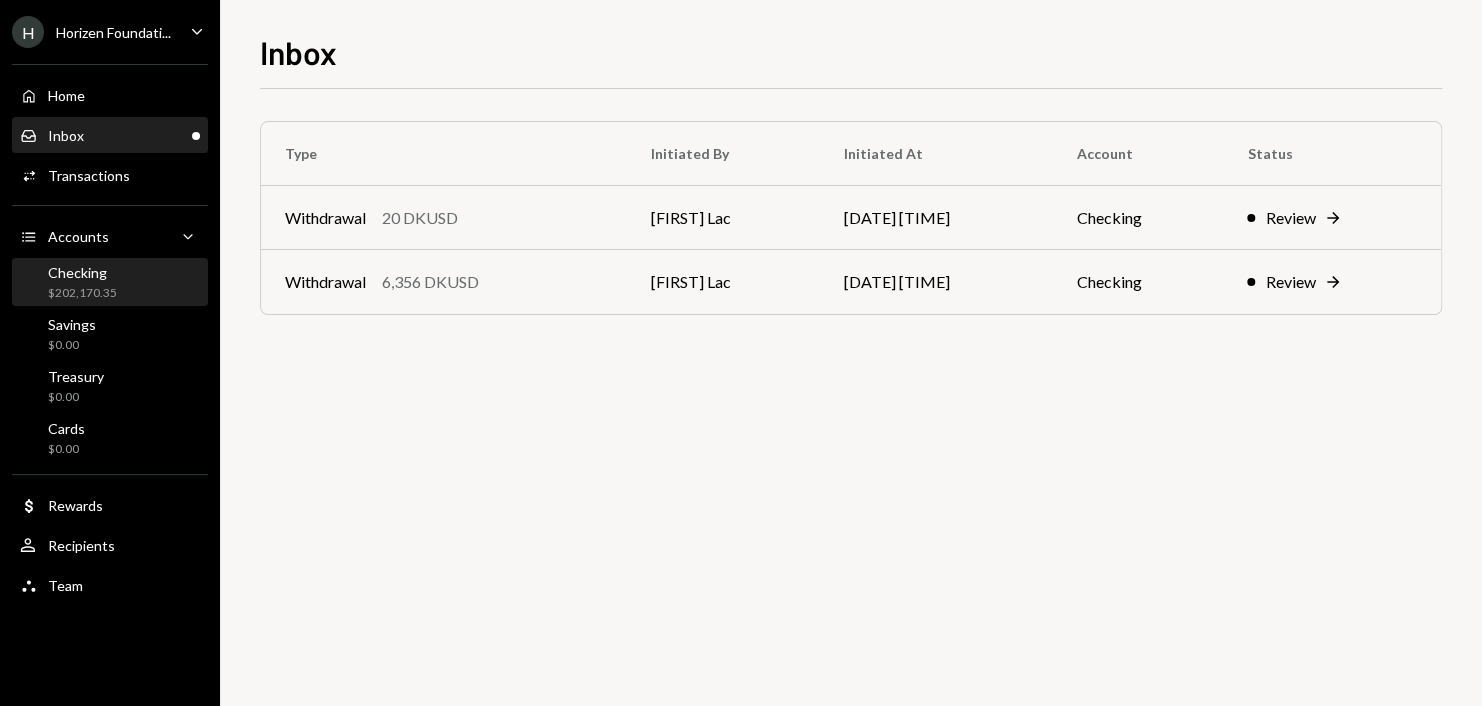 click on "$202,170.35" at bounding box center (82, 293) 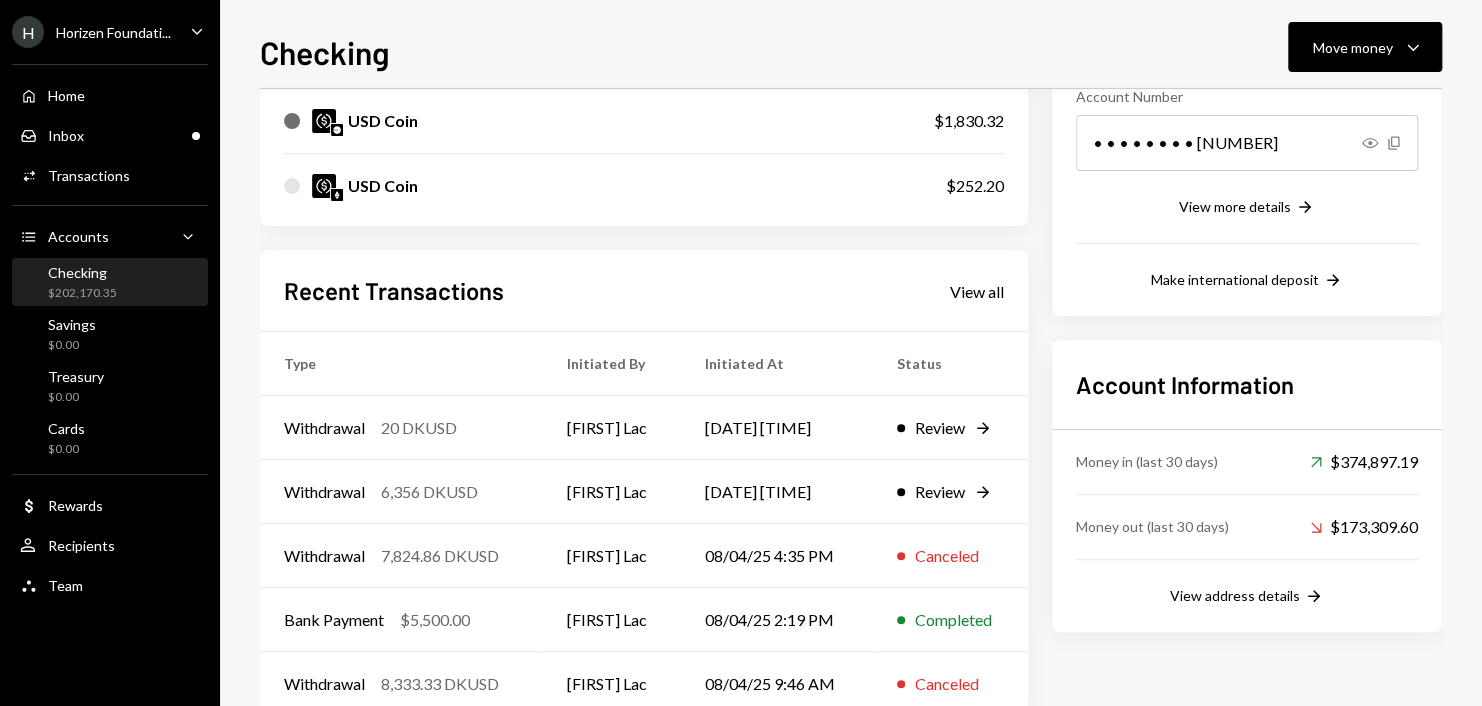 scroll, scrollTop: 368, scrollLeft: 0, axis: vertical 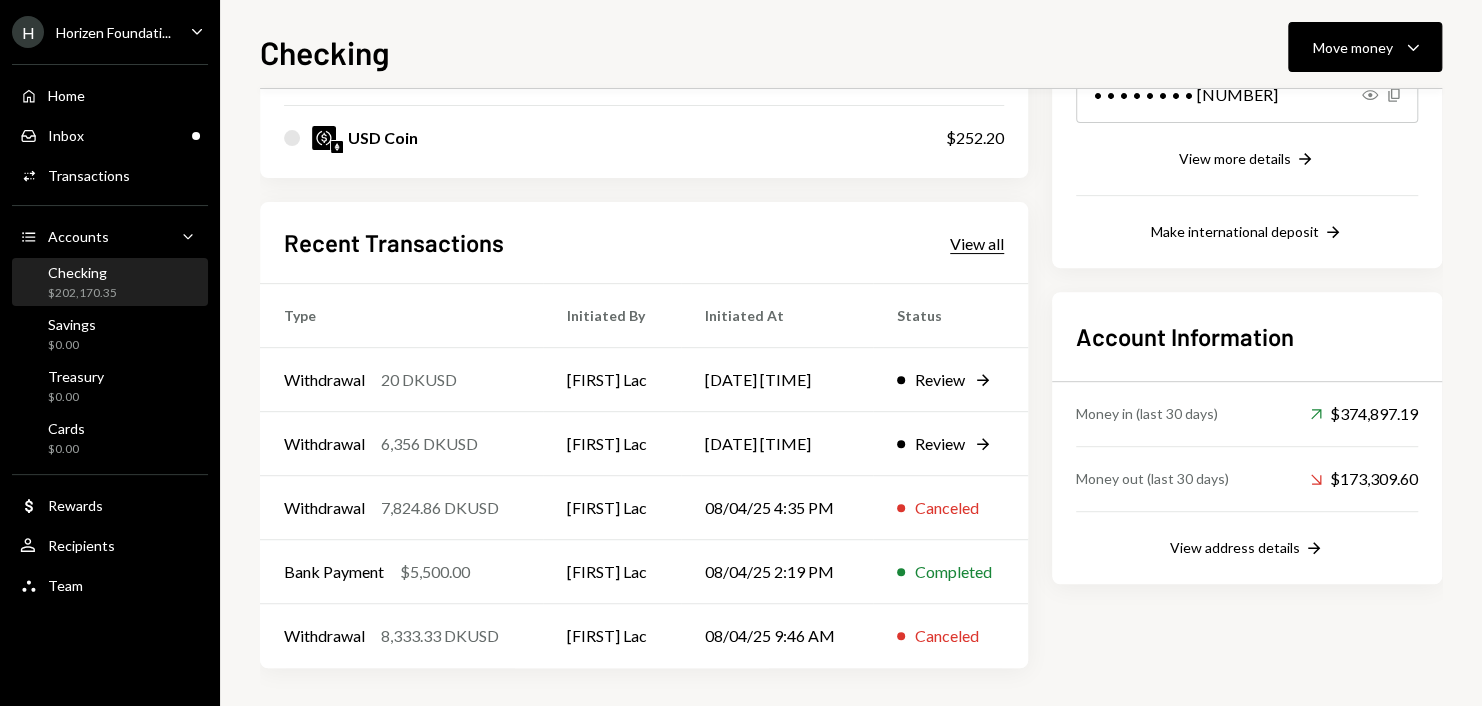 click on "View all" at bounding box center (977, 244) 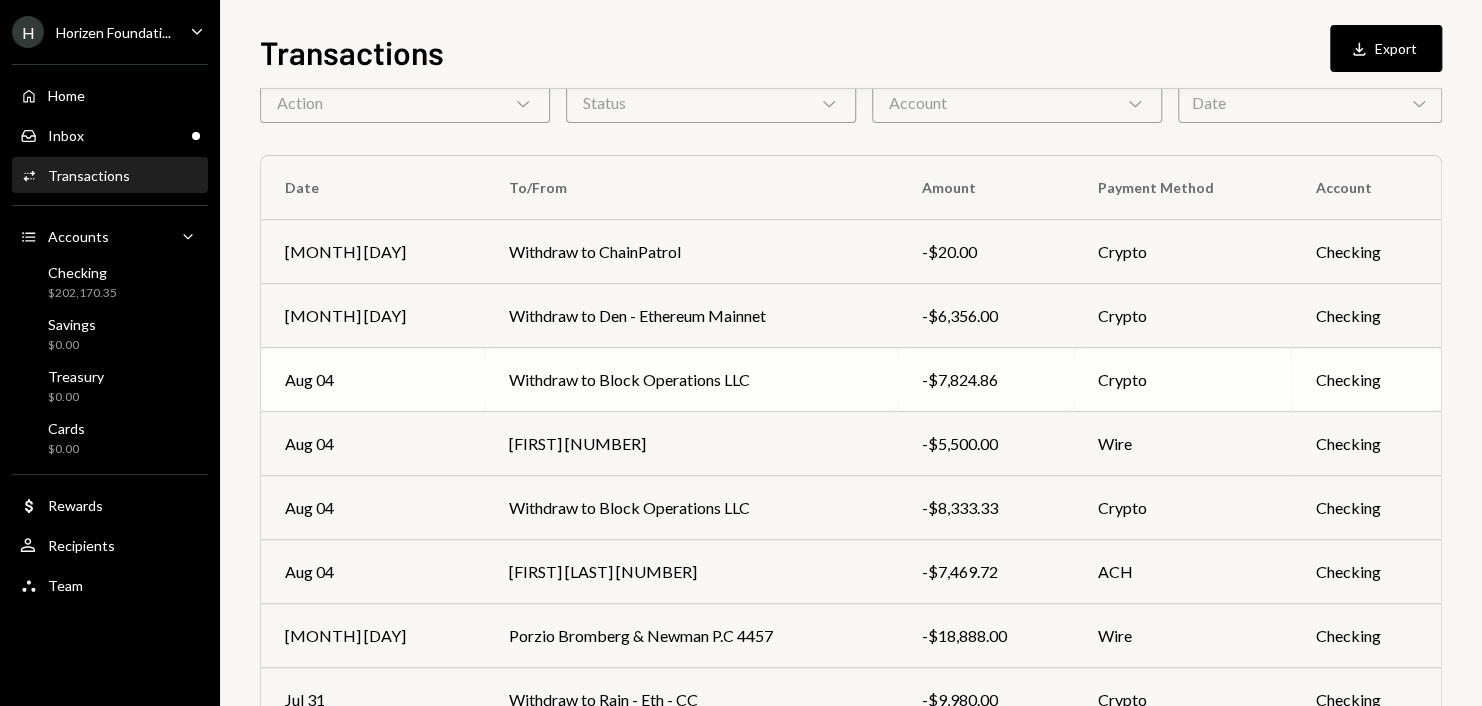 scroll, scrollTop: 300, scrollLeft: 0, axis: vertical 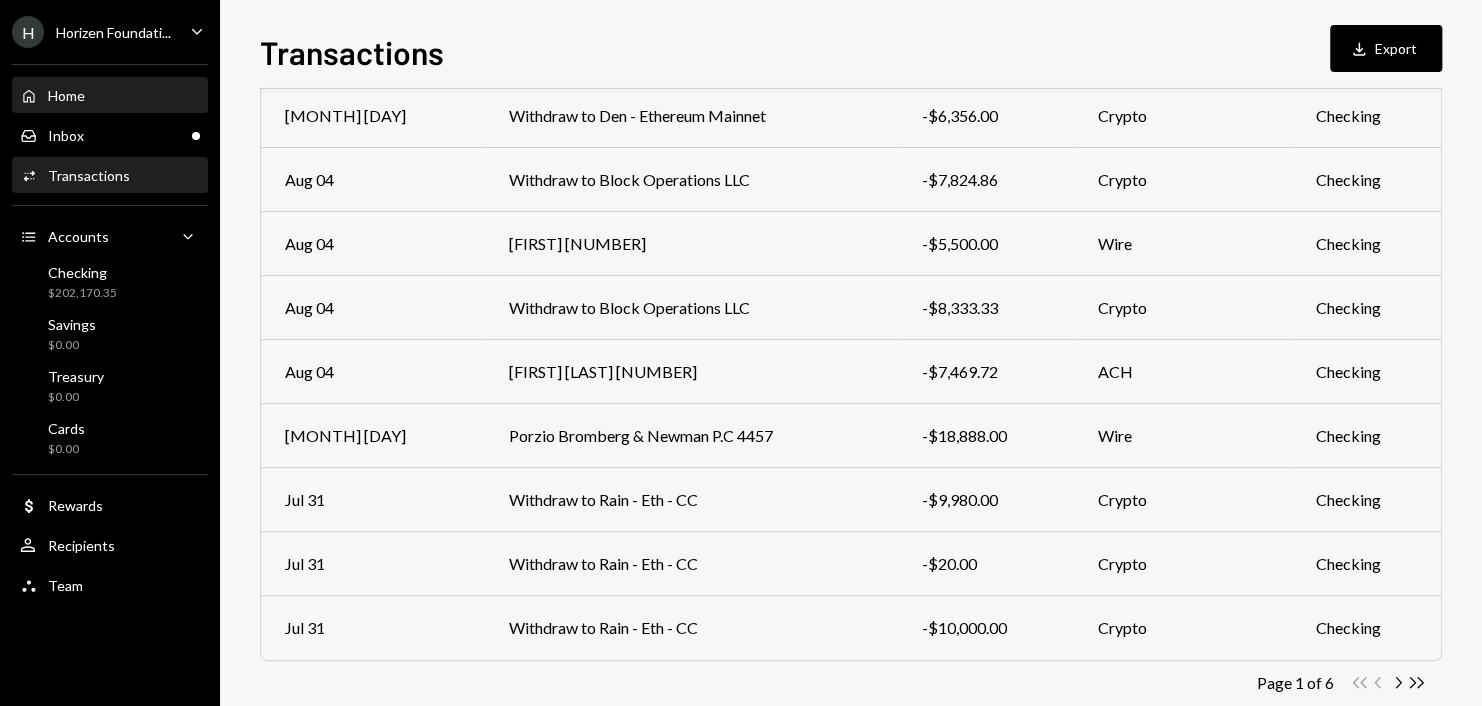 click on "Home Home" at bounding box center (110, 96) 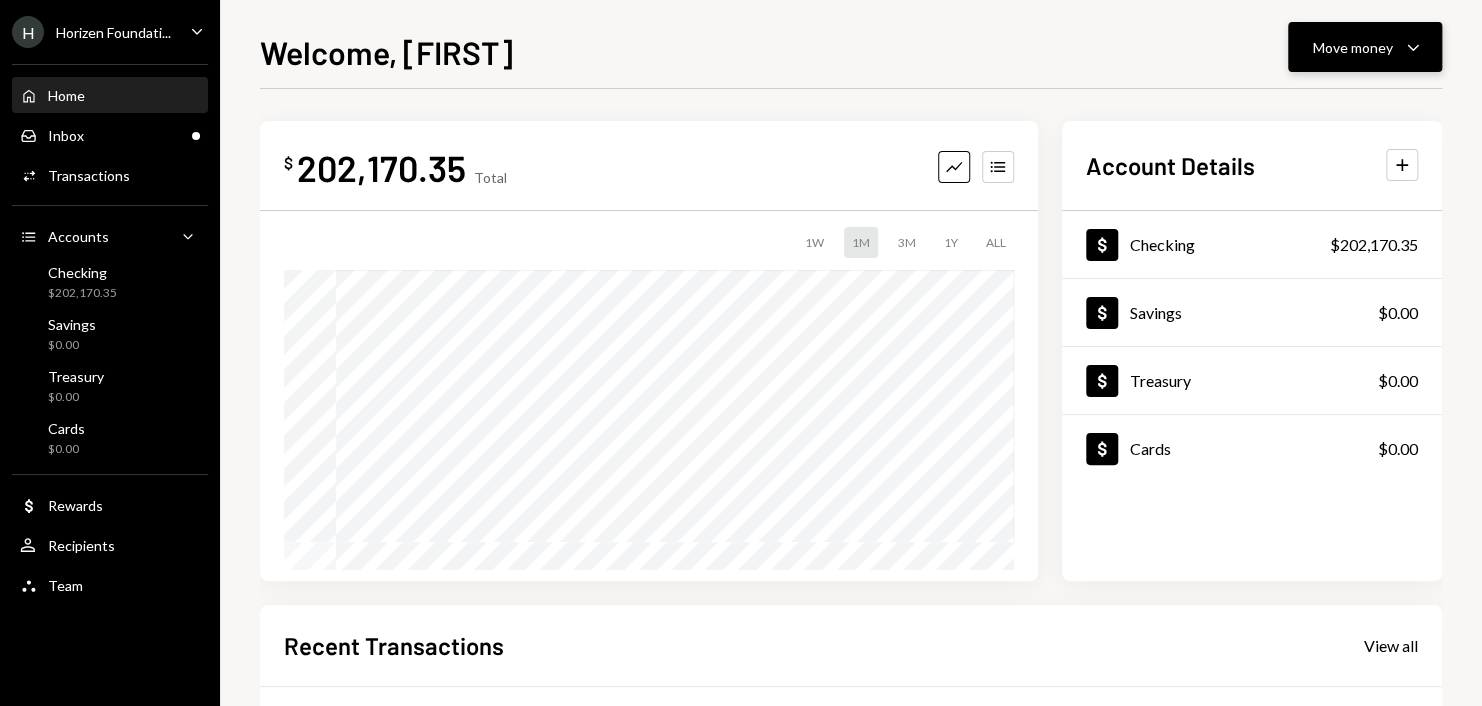 click on "Move money" at bounding box center [1353, 47] 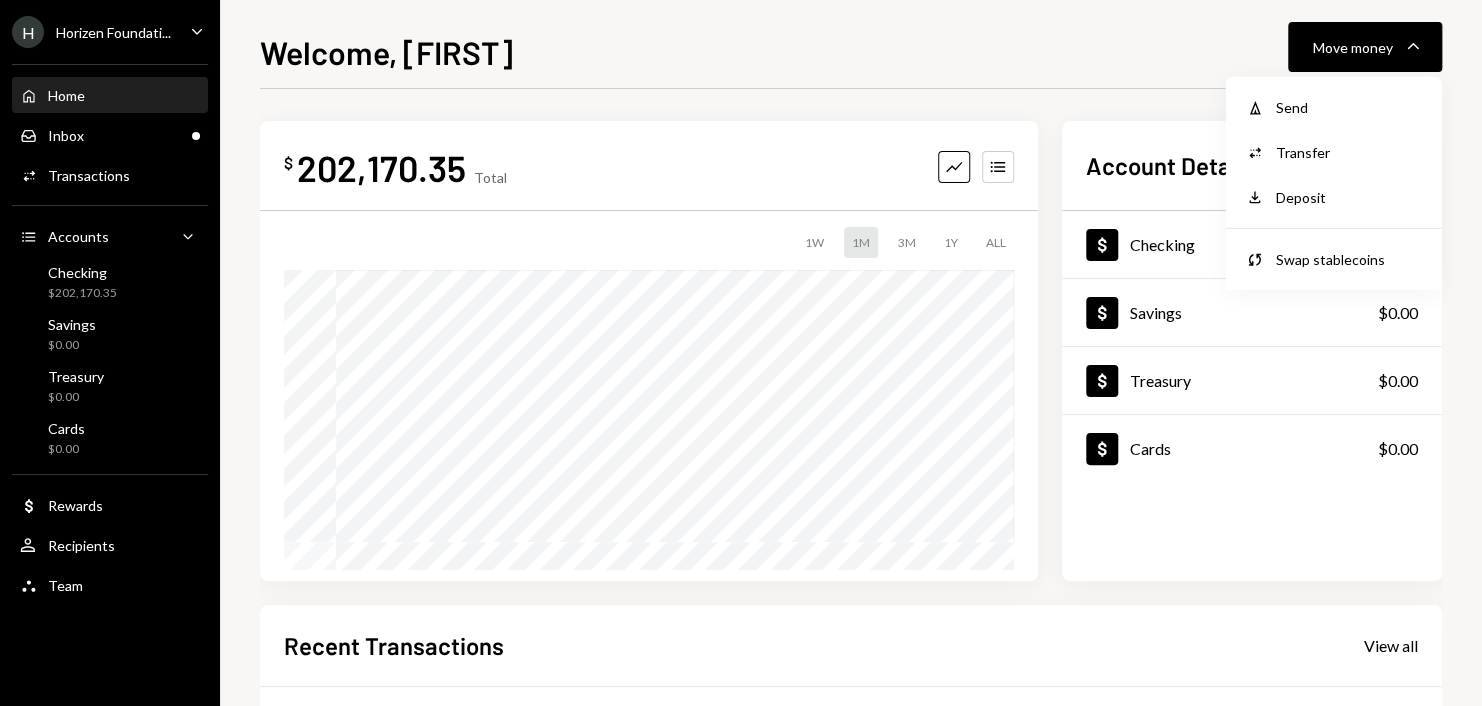 click on "Welcome, [FIRST] Move money Caret Down" at bounding box center (851, 50) 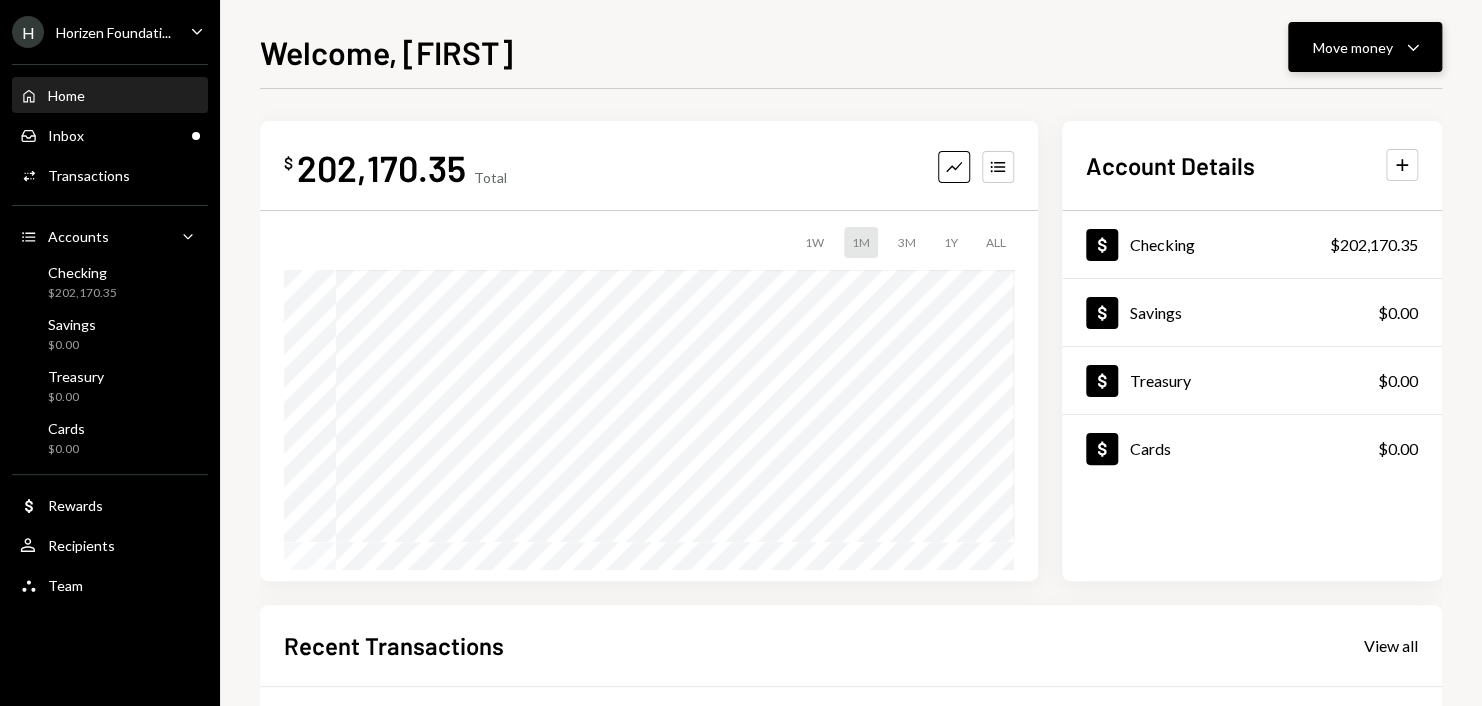 click on "Move money" at bounding box center (1353, 47) 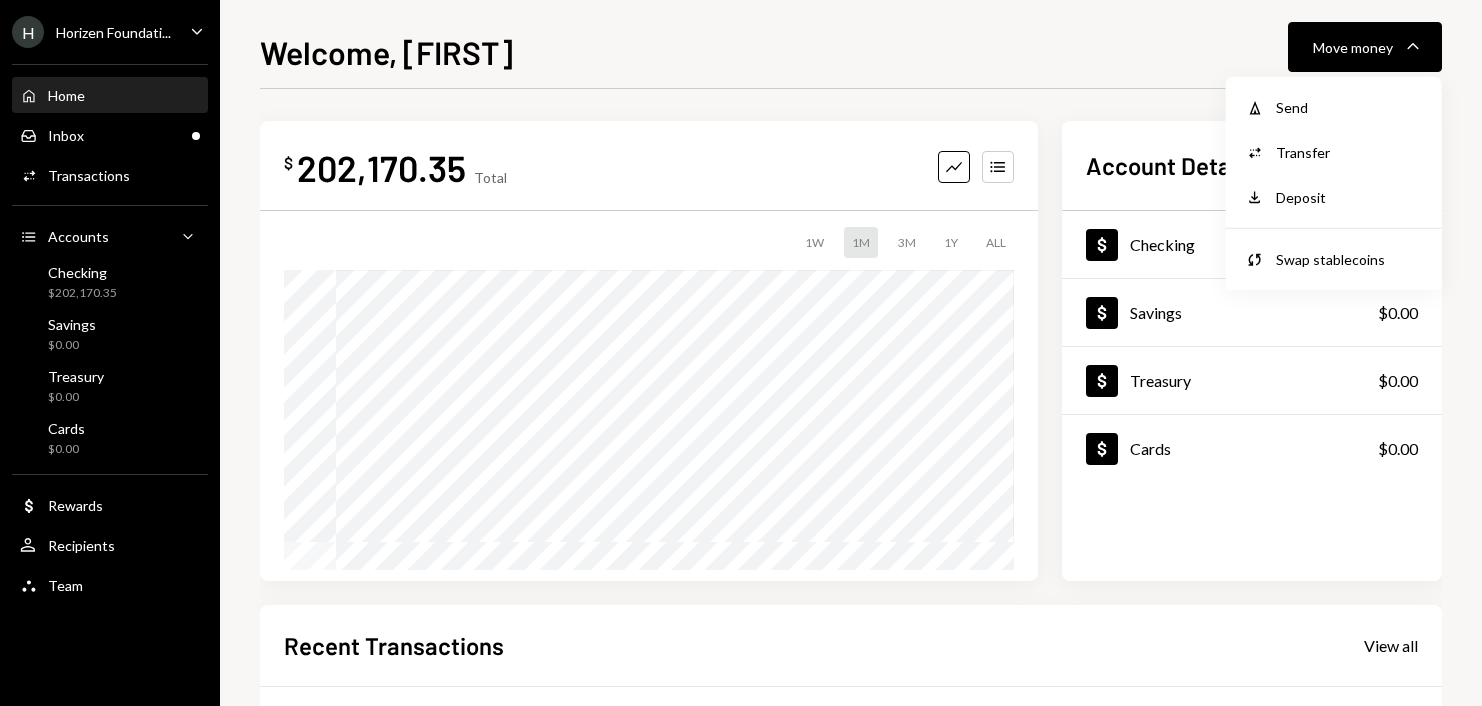 scroll, scrollTop: 0, scrollLeft: 0, axis: both 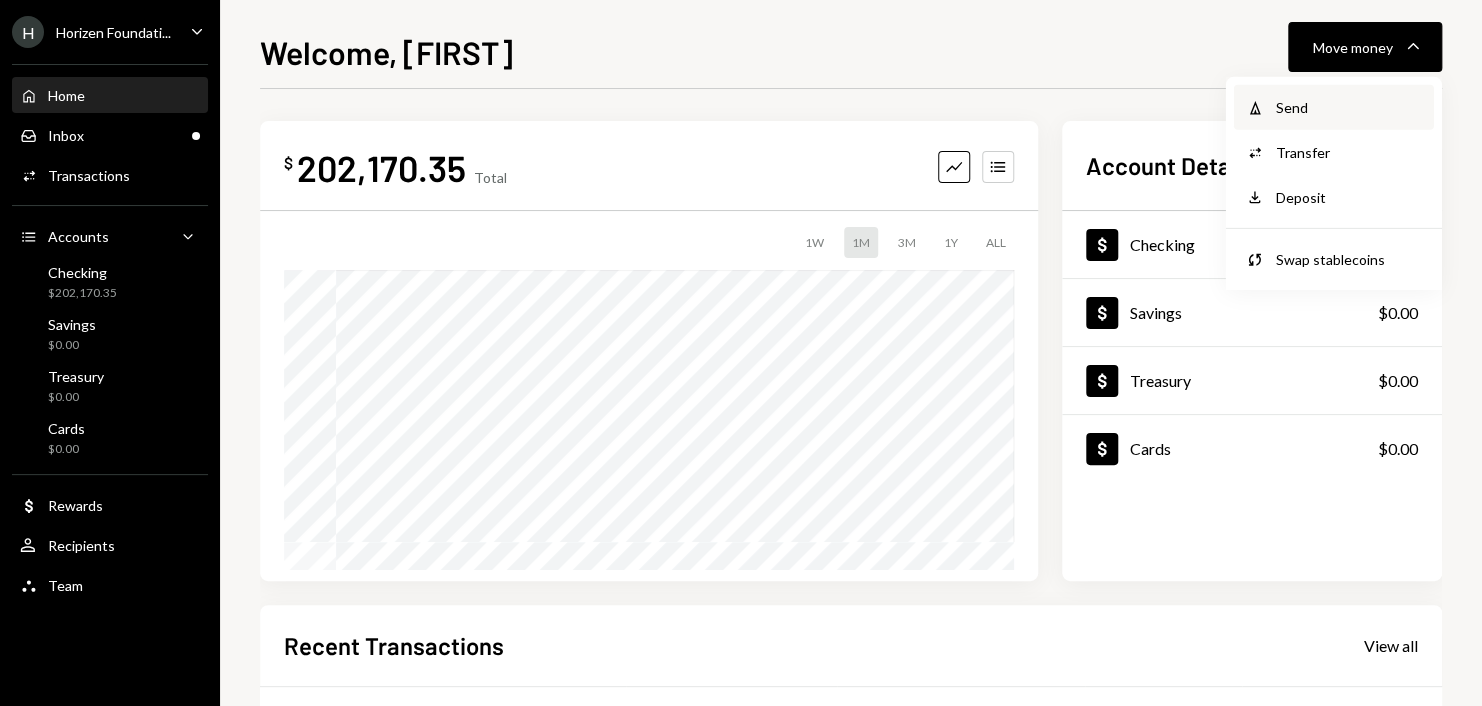 click on "Send" at bounding box center (1349, 107) 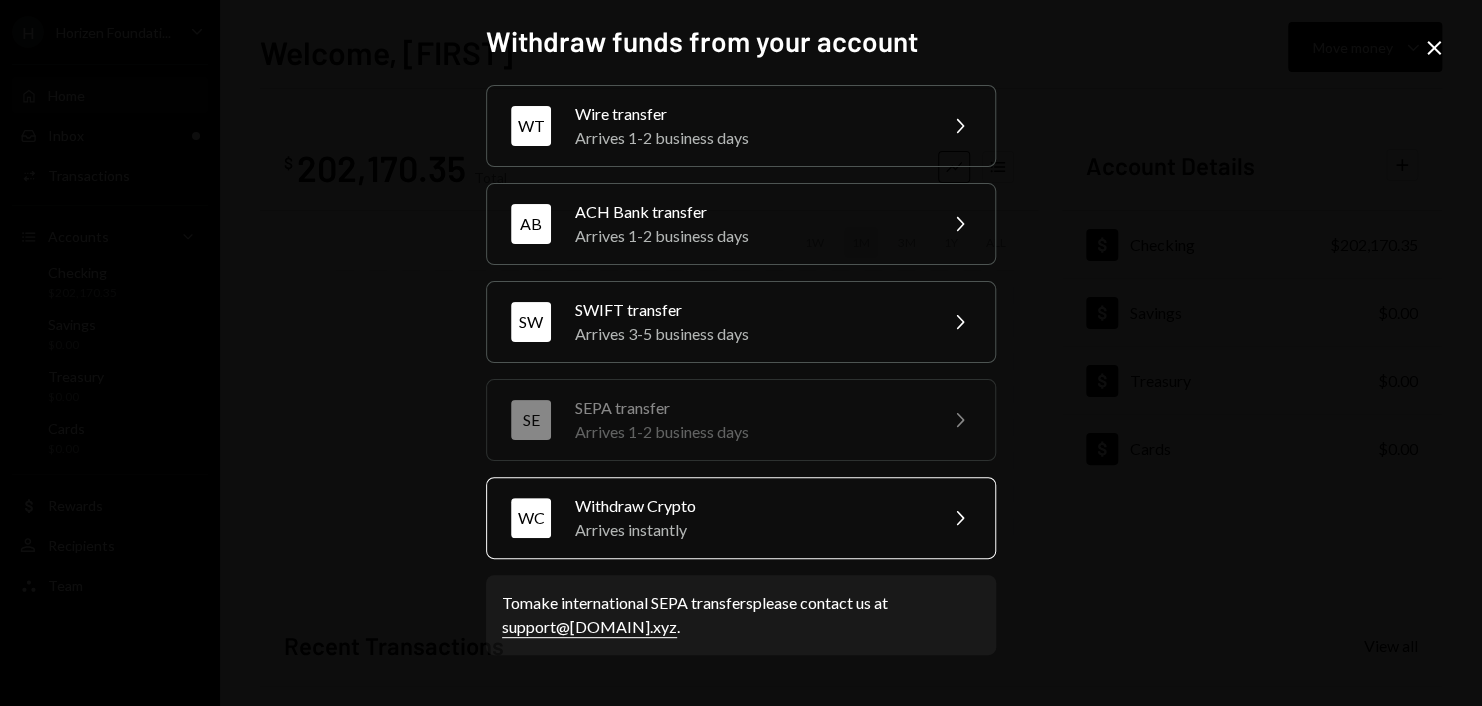 click on "Arrives instantly" at bounding box center [749, 530] 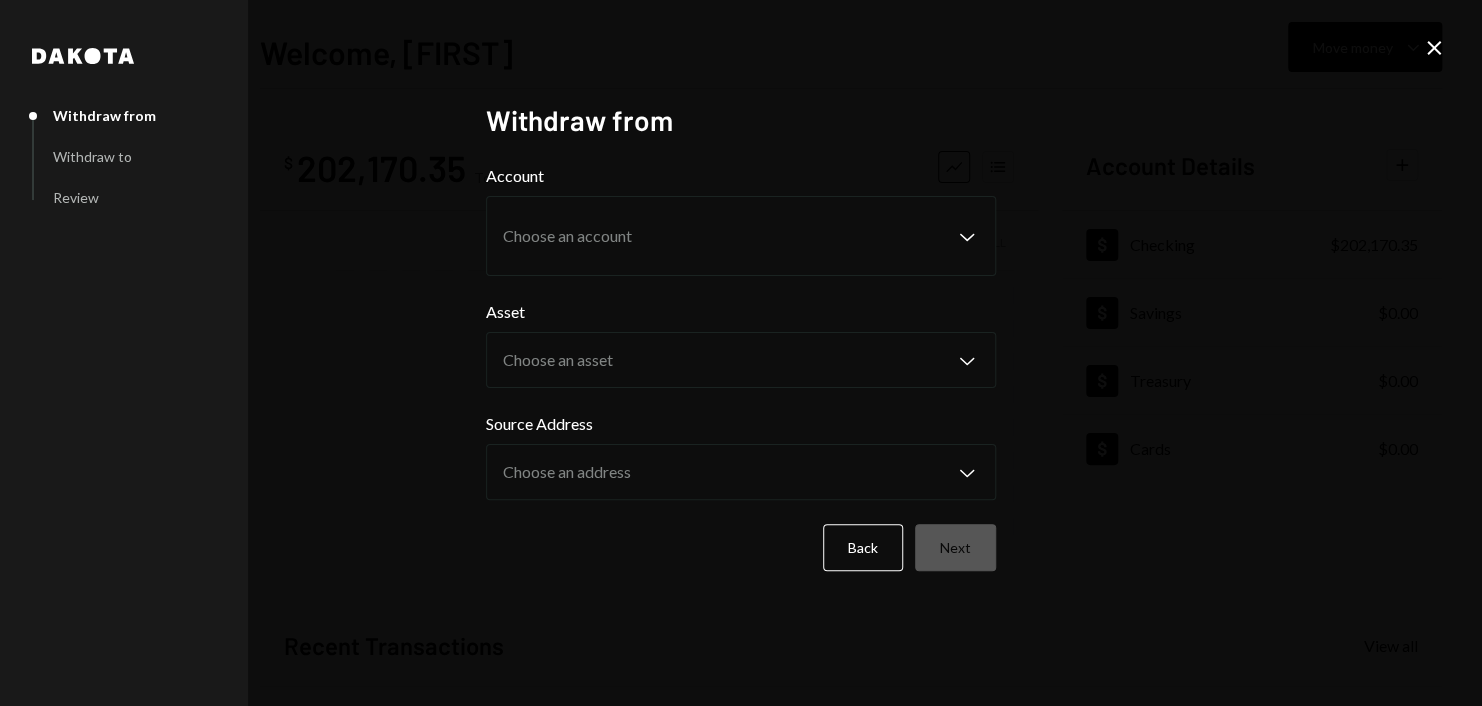 click on "Source Address Choose an address Chevron Down" at bounding box center [741, 456] 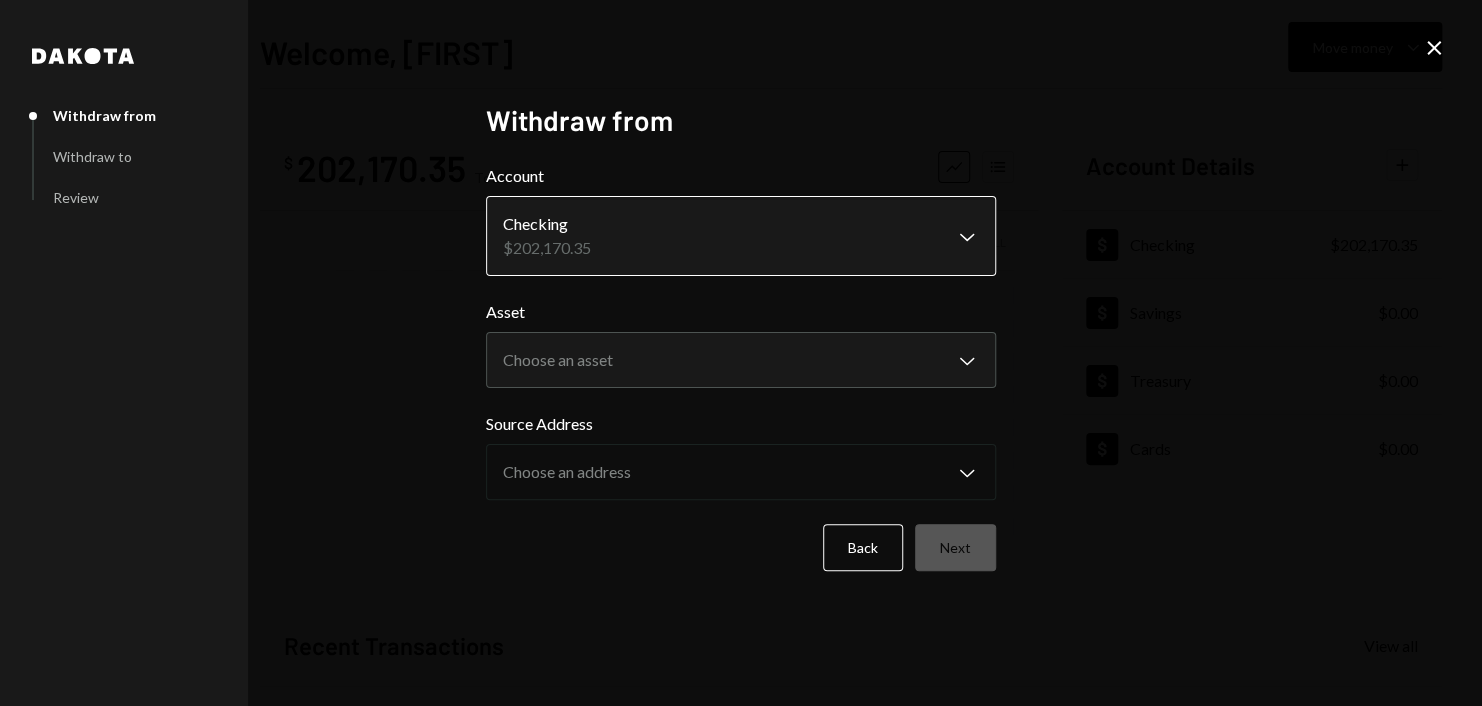 click on "**********" at bounding box center [741, 353] 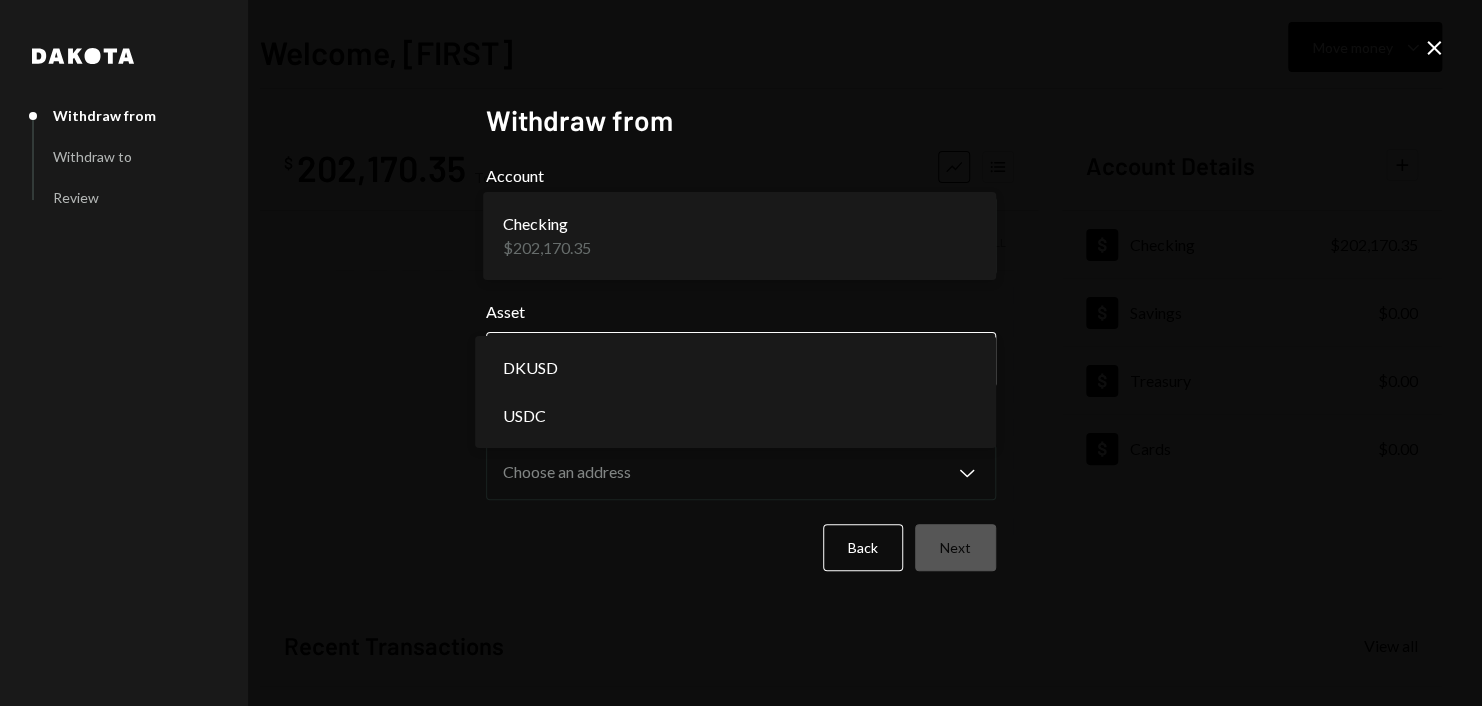 click on "**********" at bounding box center (741, 353) 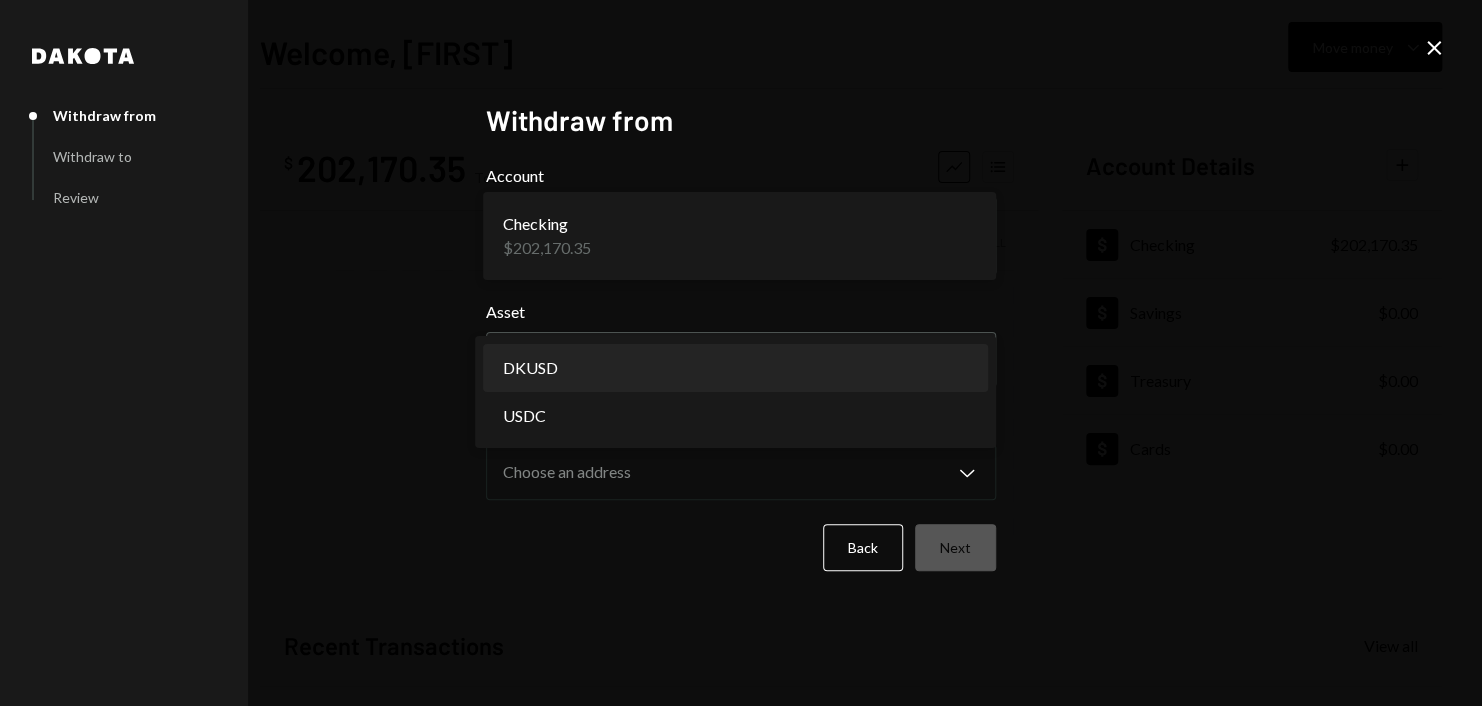 select on "*****" 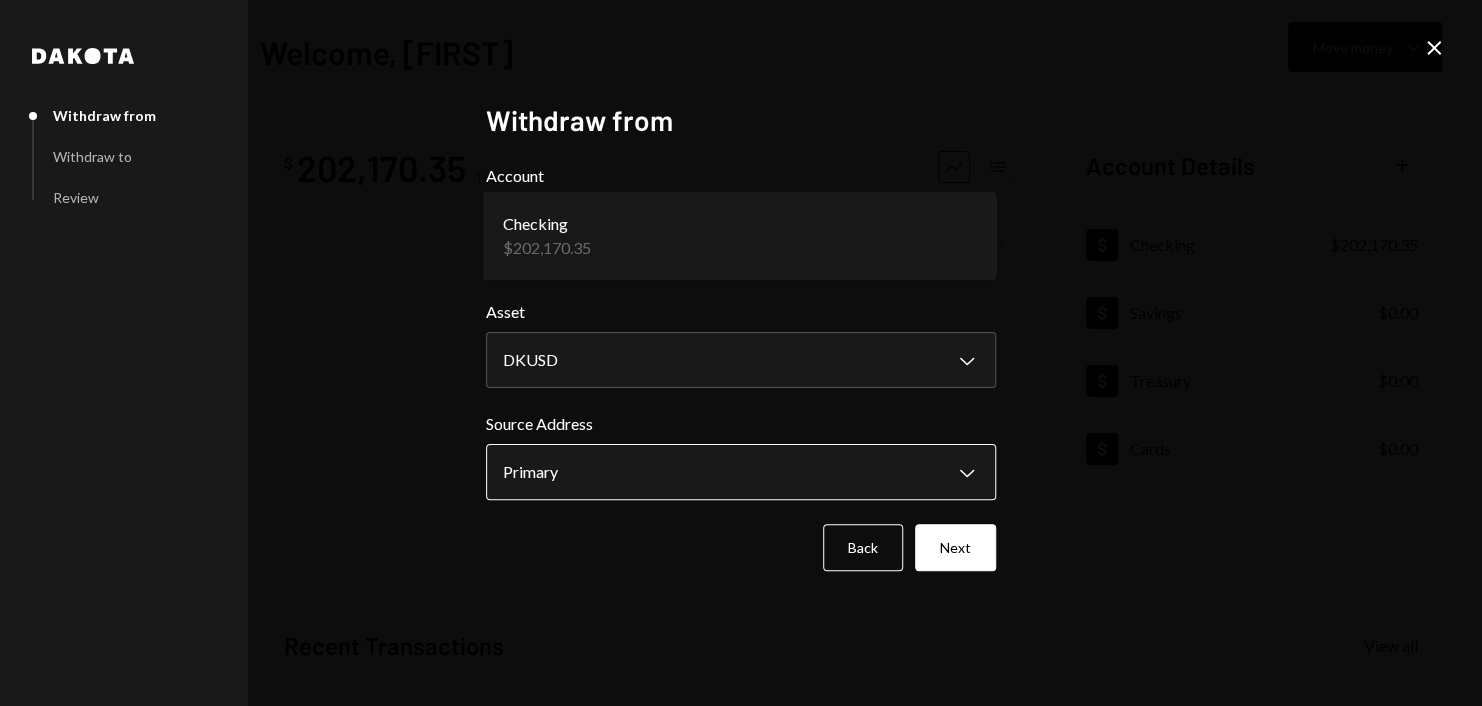 click on "**********" at bounding box center [741, 353] 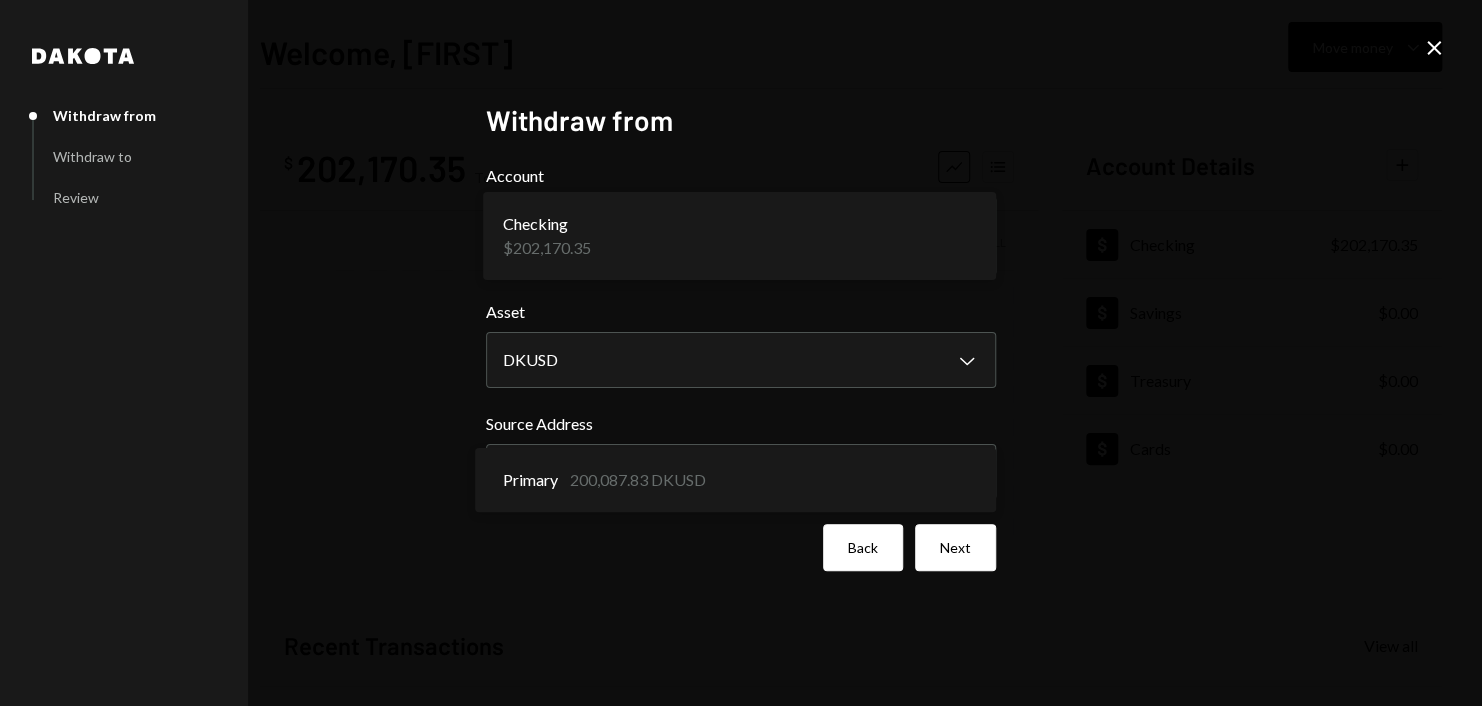 drag, startPoint x: 616, startPoint y: 482, endPoint x: 853, endPoint y: 533, distance: 242.42525 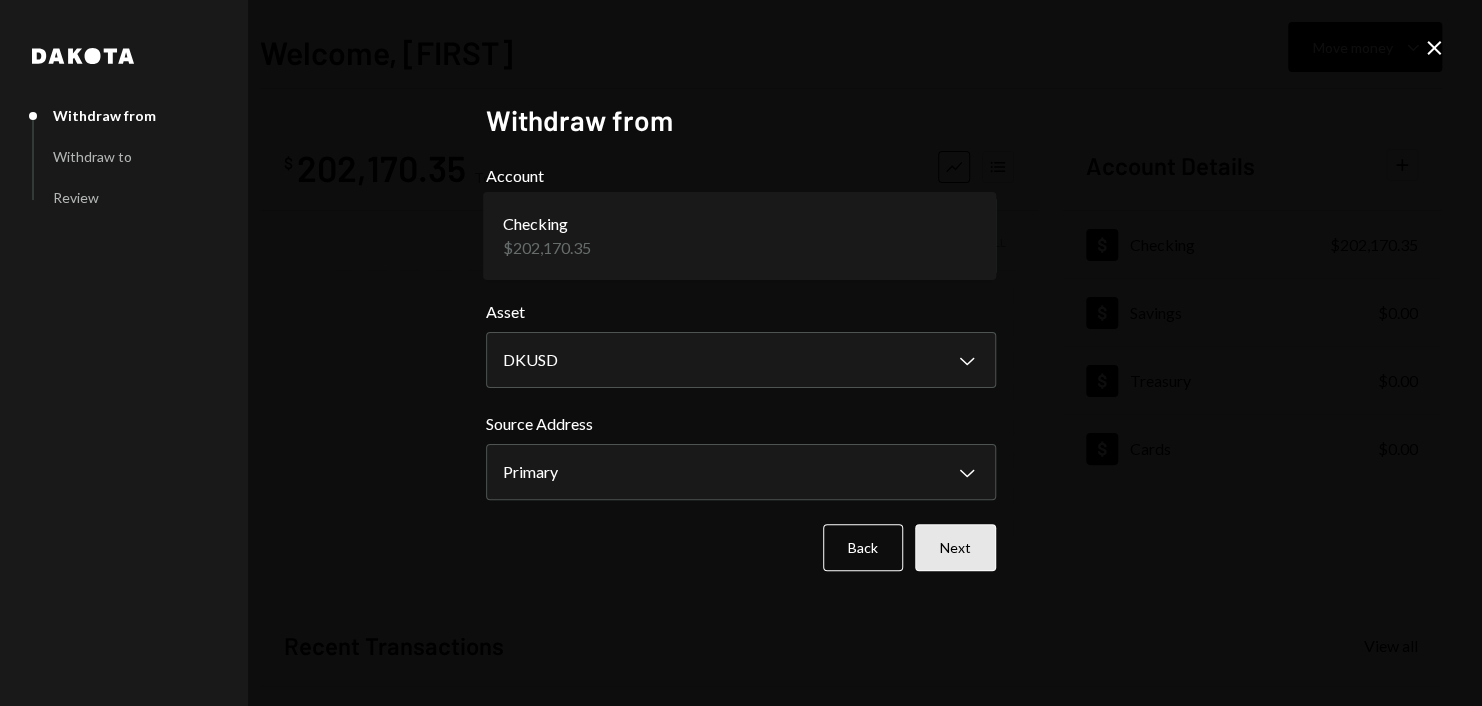 click on "Next" at bounding box center [955, 547] 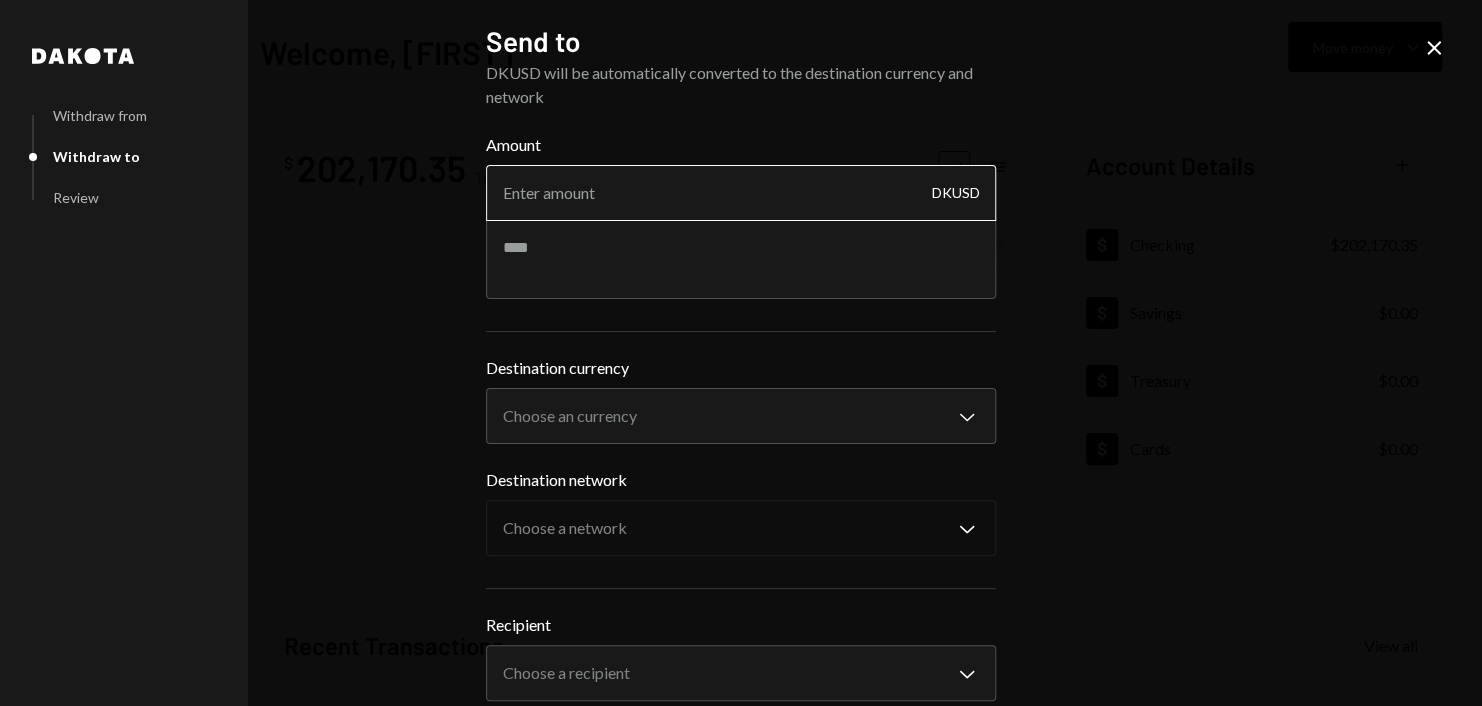 click on "Amount" at bounding box center (741, 193) 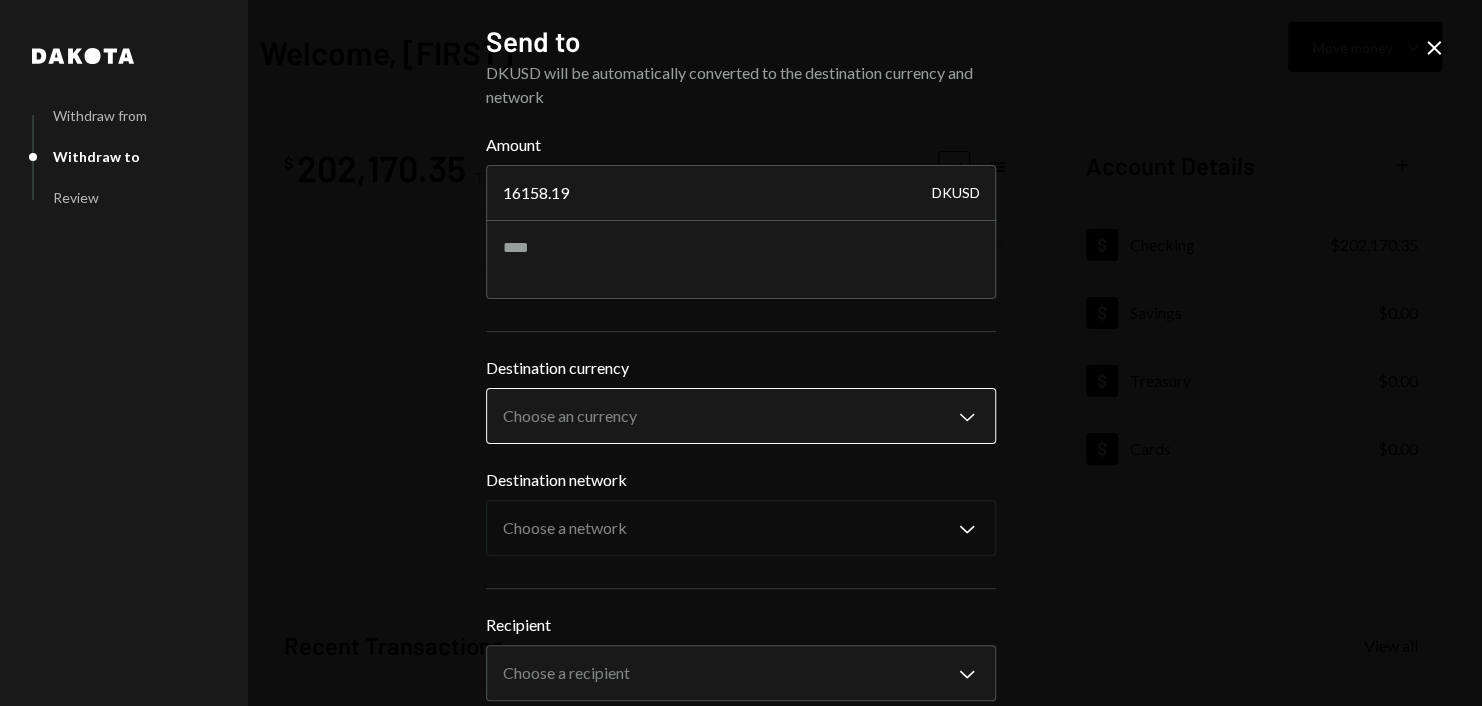 type on "16158.19" 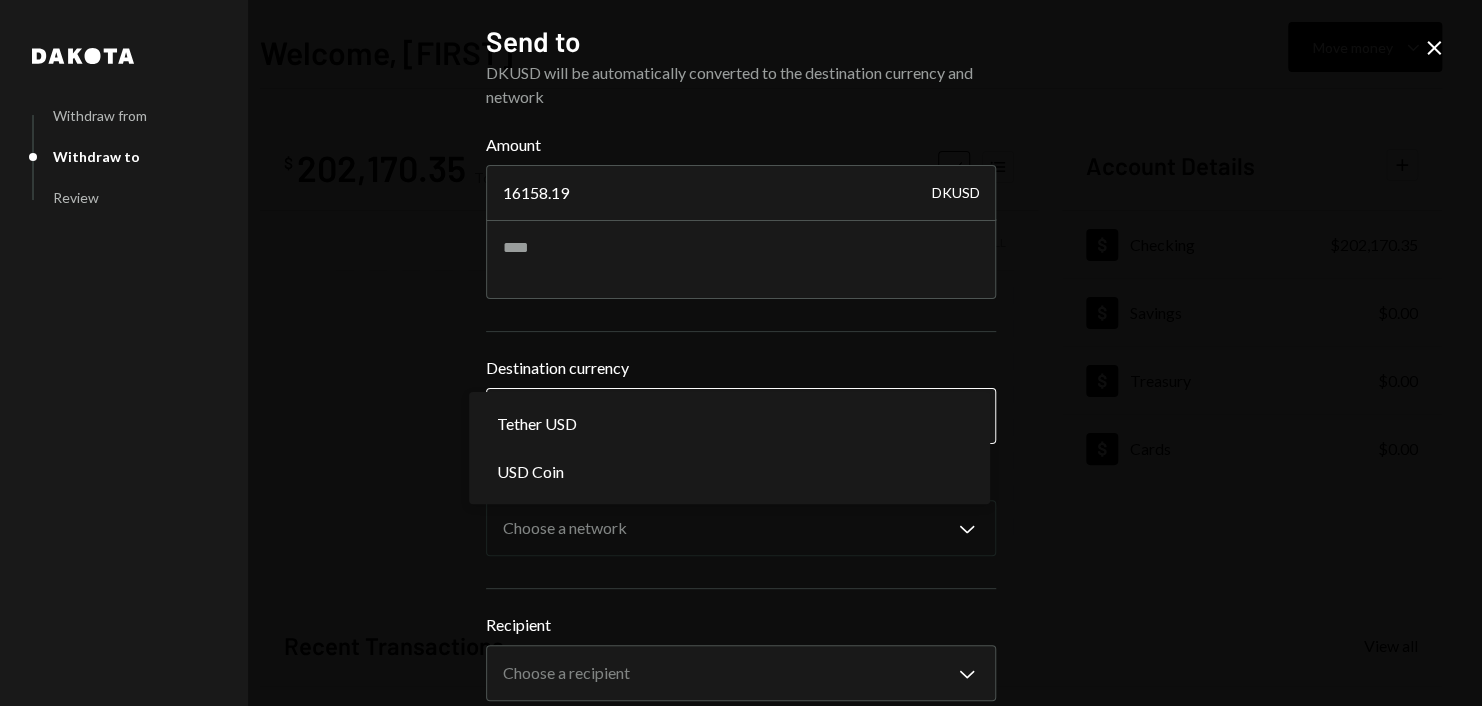 click on "H Horizen Foundati... Caret Down Home Home Inbox Inbox Activities Transactions Accounts Accounts Caret Down Checking $202,170.35 Savings $0.00 Treasury $0.00 Cards $0.00 Dollar Rewards User Recipients Team Team Welcome, Harrison Move money Caret Down $ 202,170.35 Total Graph Accounts 1W 1M 3M 1Y ALL Account Details Plus Dollar Checking $202,170.35 Dollar Savings $0.00 Dollar Treasury $0.00 Dollar Cards $0.00 Recent Transactions View all Type Initiated By Initiated At Account Status Withdrawal 20  DKUSD Harrison Lac 08/05/25 10:14 AM Checking Review Right Arrow Withdrawal 6,356  DKUSD Harrison Lac 08/05/25 10:00 AM Checking Review Right Arrow Withdrawal 7,824.86  DKUSD Harrison Lac 08/04/25 4:35 PM Checking Canceled Bank Payment $5,500.00 Harrison Lac 08/04/25 2:19 PM Checking Completed Withdrawal 8,333.33  DKUSD Harrison Lac 08/04/25 9:46 AM Checking Canceled Welcome, Harrison - Dakota Dakota Withdraw from Withdraw to Review Send to DKUSD will be automatically converted to the destination currency and network" at bounding box center (741, 353) 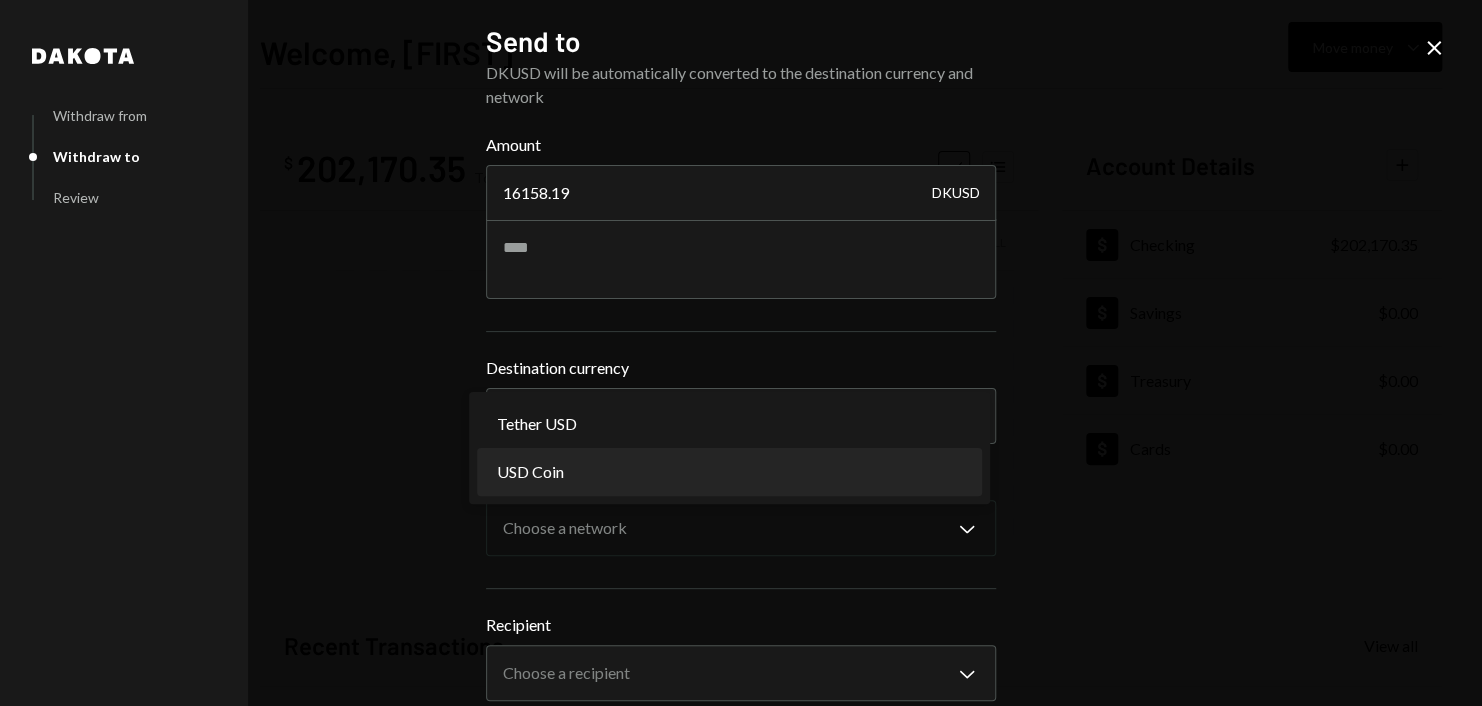 select on "****" 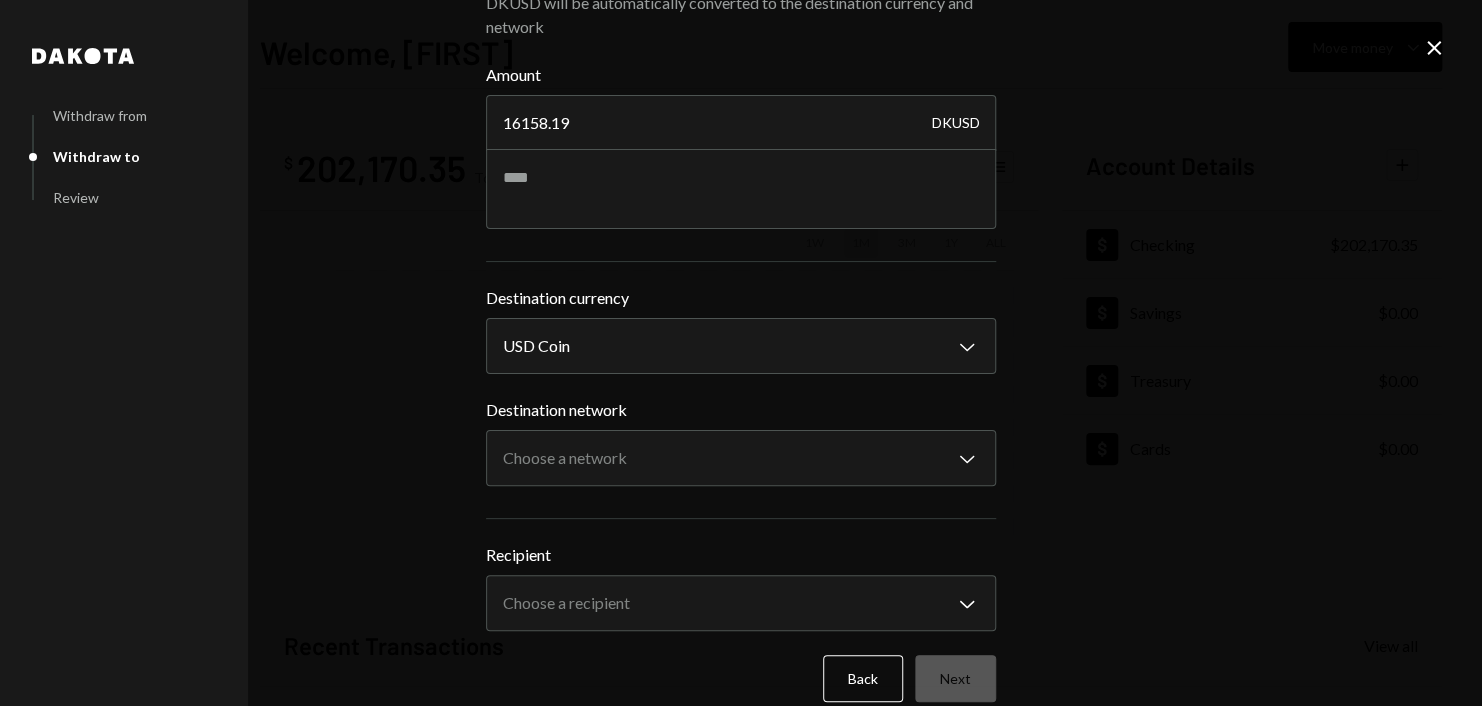 scroll, scrollTop: 96, scrollLeft: 0, axis: vertical 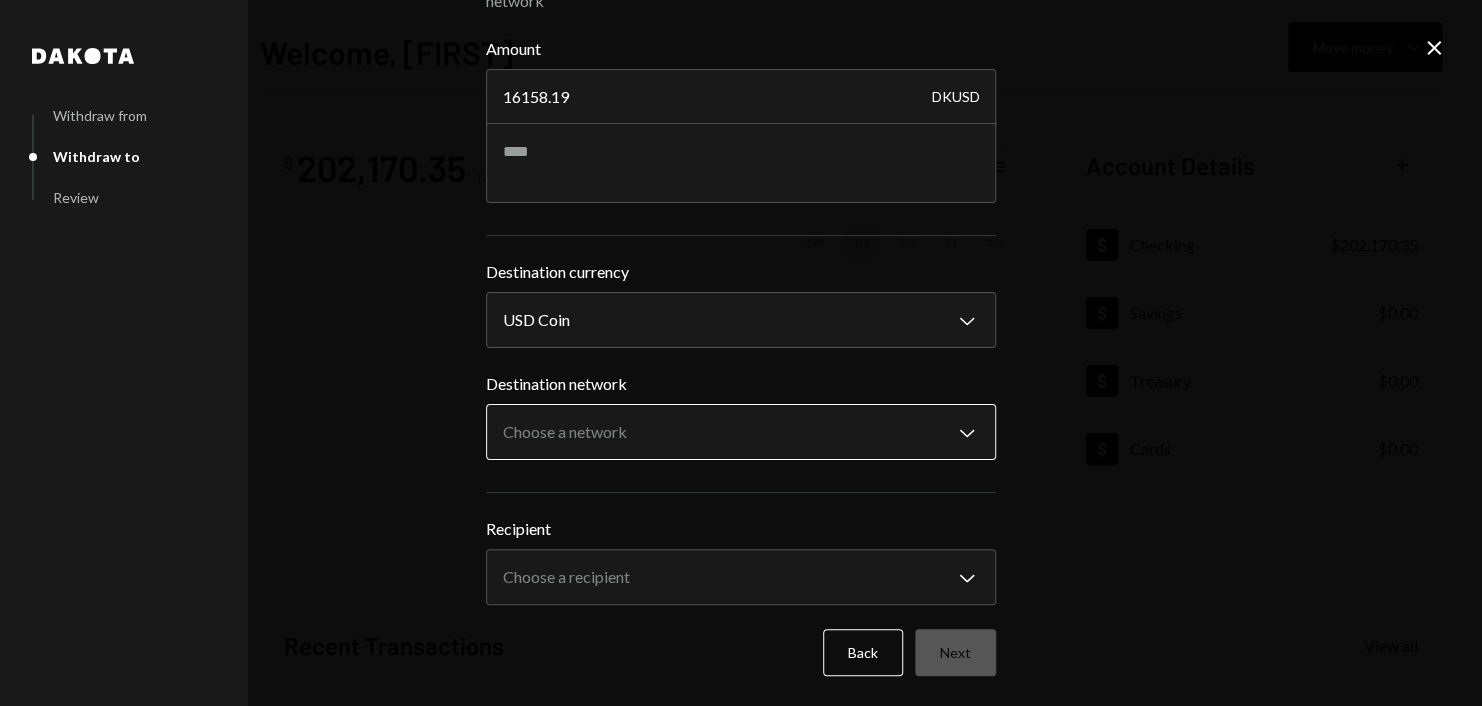click on "H Horizen Foundati... Caret Down Home Home Inbox Inbox Activities Transactions Accounts Accounts Caret Down Checking $202,170.35 Savings $0.00 Treasury $0.00 Cards $0.00 Dollar Rewards User Recipients Team Team Welcome, Harrison Move money Caret Down $ 202,170.35 Total Graph Accounts 1W 1M 3M 1Y ALL Account Details Plus Dollar Checking $202,170.35 Dollar Savings $0.00 Dollar Treasury $0.00 Dollar Cards $0.00 Recent Transactions View all Type Initiated By Initiated At Account Status Withdrawal 20  DKUSD Harrison Lac 08/05/25 10:14 AM Checking Review Right Arrow Withdrawal 6,356  DKUSD Harrison Lac 08/05/25 10:00 AM Checking Review Right Arrow Withdrawal 7,824.86  DKUSD Harrison Lac 08/04/25 4:35 PM Checking Canceled Bank Payment $5,500.00 Harrison Lac 08/04/25 2:19 PM Checking Completed Withdrawal 8,333.33  DKUSD Harrison Lac 08/04/25 9:46 AM Checking Canceled Welcome, Harrison - Dakota Dakota Withdraw from Withdraw to Review Send to DKUSD will be automatically converted to the destination currency and network" at bounding box center (741, 353) 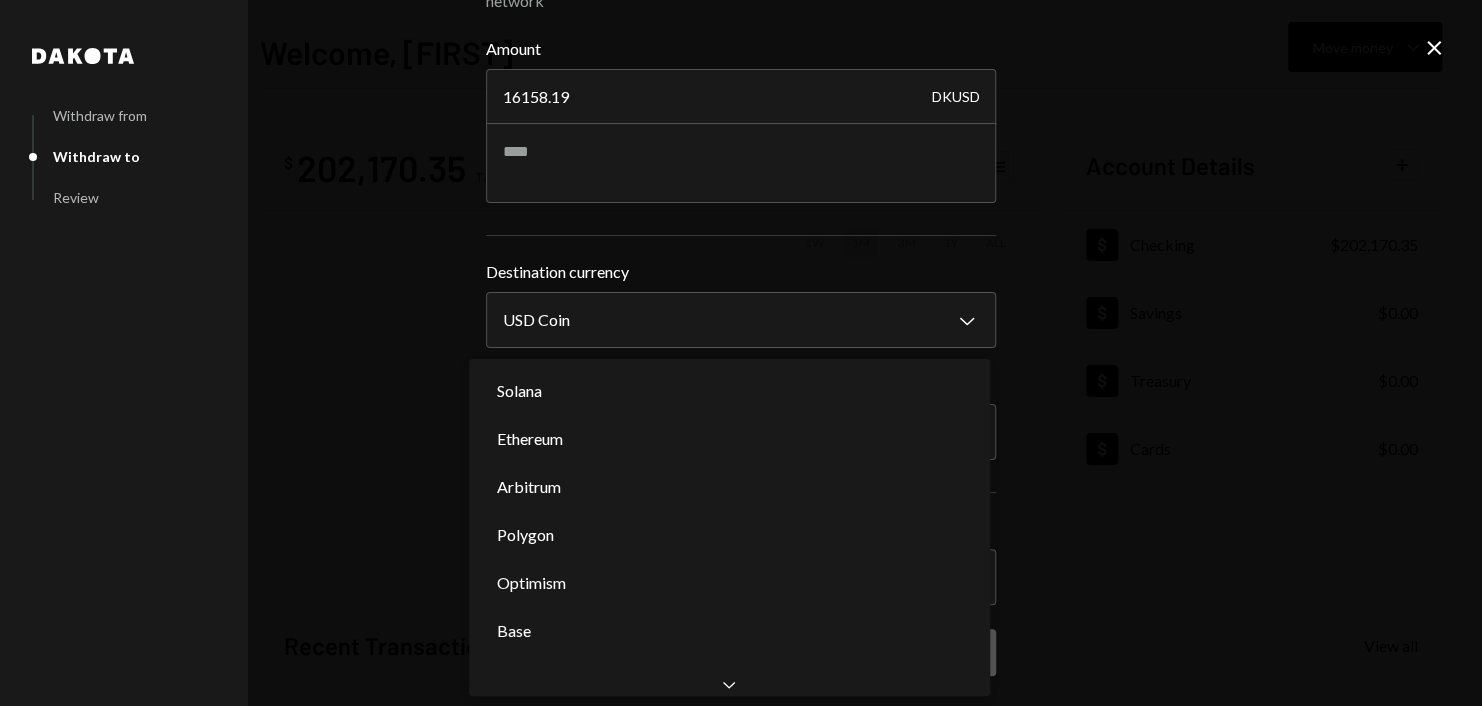 scroll, scrollTop: 0, scrollLeft: 0, axis: both 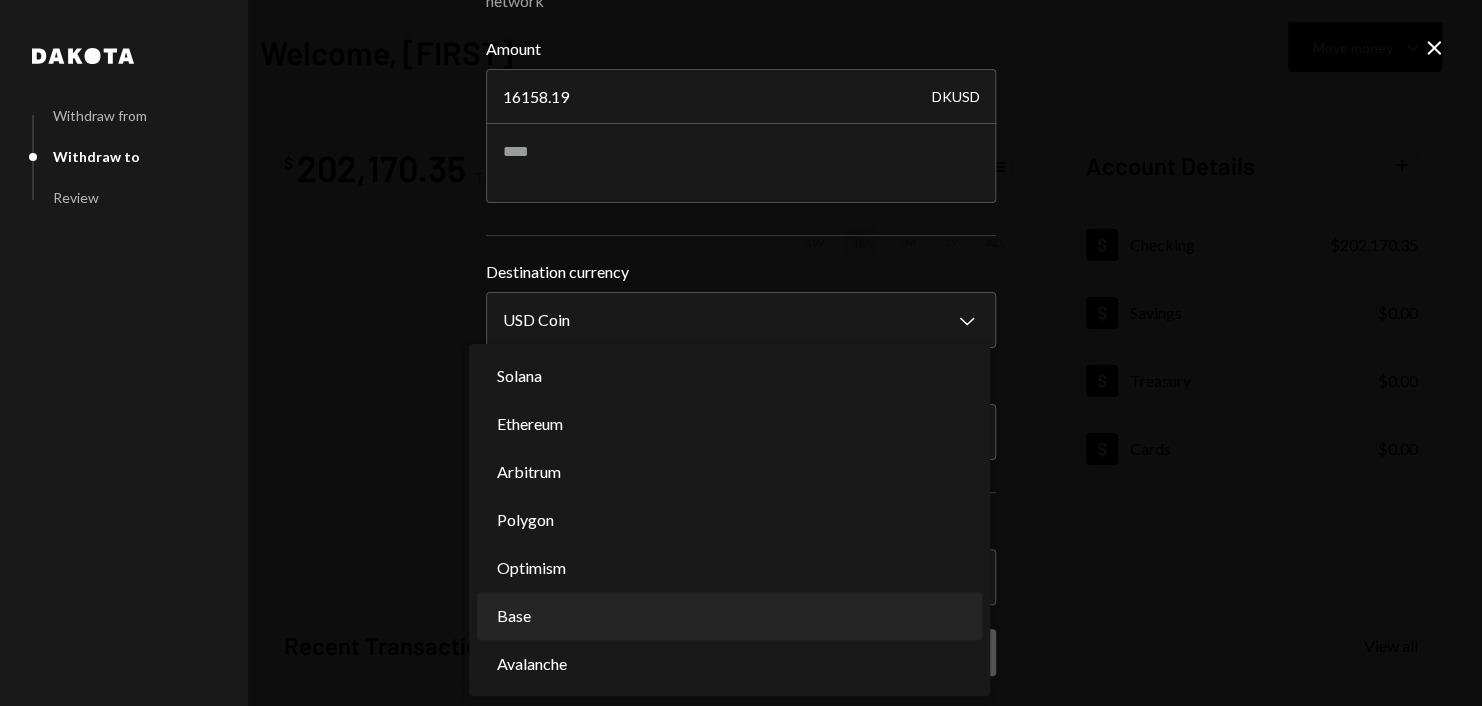 select on "**********" 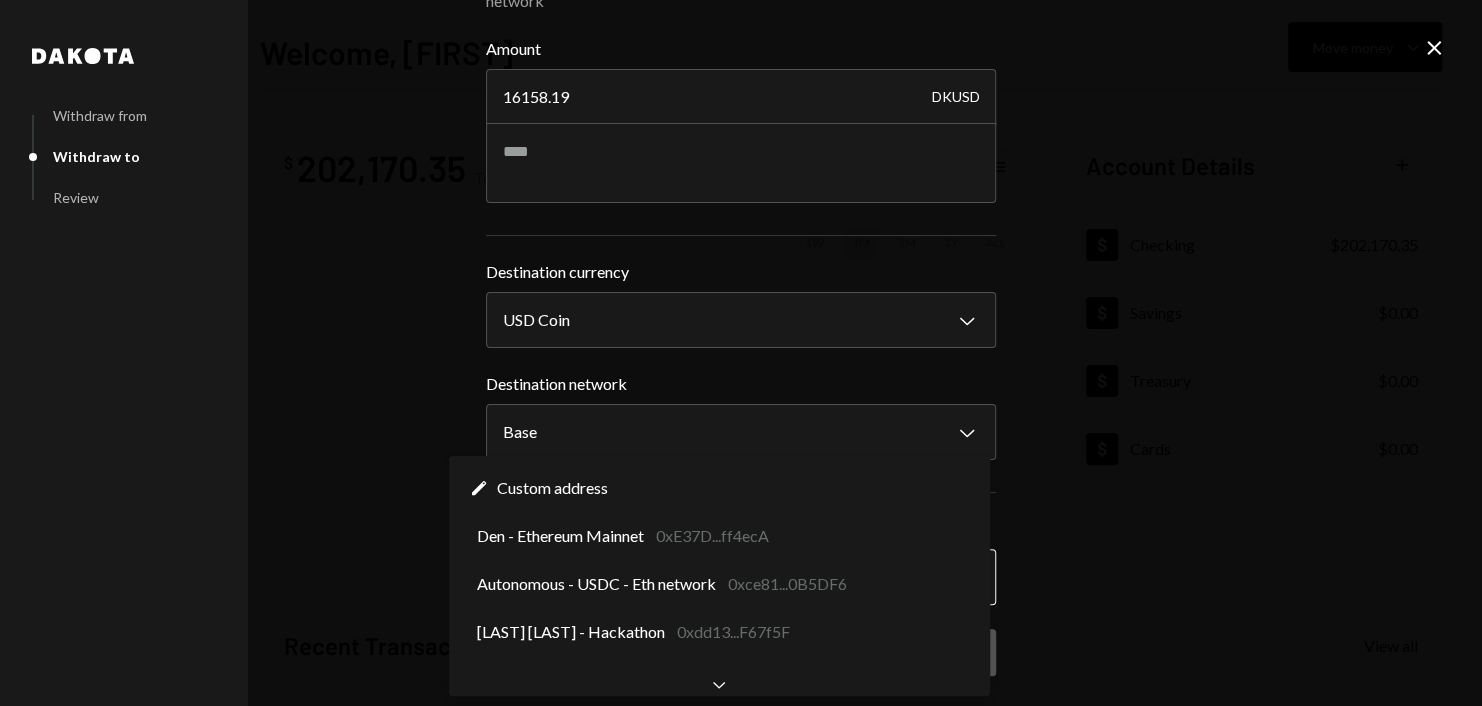 click on "H Horizen Foundati... Caret Down Home Home Inbox Inbox Activities Transactions Accounts Accounts Caret Down Checking $202,170.35 Savings $0.00 Treasury $0.00 Cards $0.00 Dollar Rewards User Recipients Team Team Welcome, Harrison Move money Caret Down $ 202,170.35 Total Graph Accounts 1W 1M 3M 1Y ALL Account Details Plus Dollar Checking $202,170.35 Dollar Savings $0.00 Dollar Treasury $0.00 Dollar Cards $0.00 Recent Transactions View all Type Initiated By Initiated At Account Status Withdrawal 20  DKUSD Harrison Lac 08/05/25 10:14 AM Checking Review Right Arrow Withdrawal 6,356  DKUSD Harrison Lac 08/05/25 10:00 AM Checking Review Right Arrow Withdrawal 7,824.86  DKUSD Harrison Lac 08/04/25 4:35 PM Checking Canceled Bank Payment $5,500.00 Harrison Lac 08/04/25 2:19 PM Checking Completed Withdrawal 8,333.33  DKUSD Harrison Lac 08/04/25 9:46 AM Checking Canceled Welcome, Harrison - Dakota Dakota Withdraw from Withdraw to Review Send to DKUSD will be automatically converted to the destination currency and network" at bounding box center (741, 353) 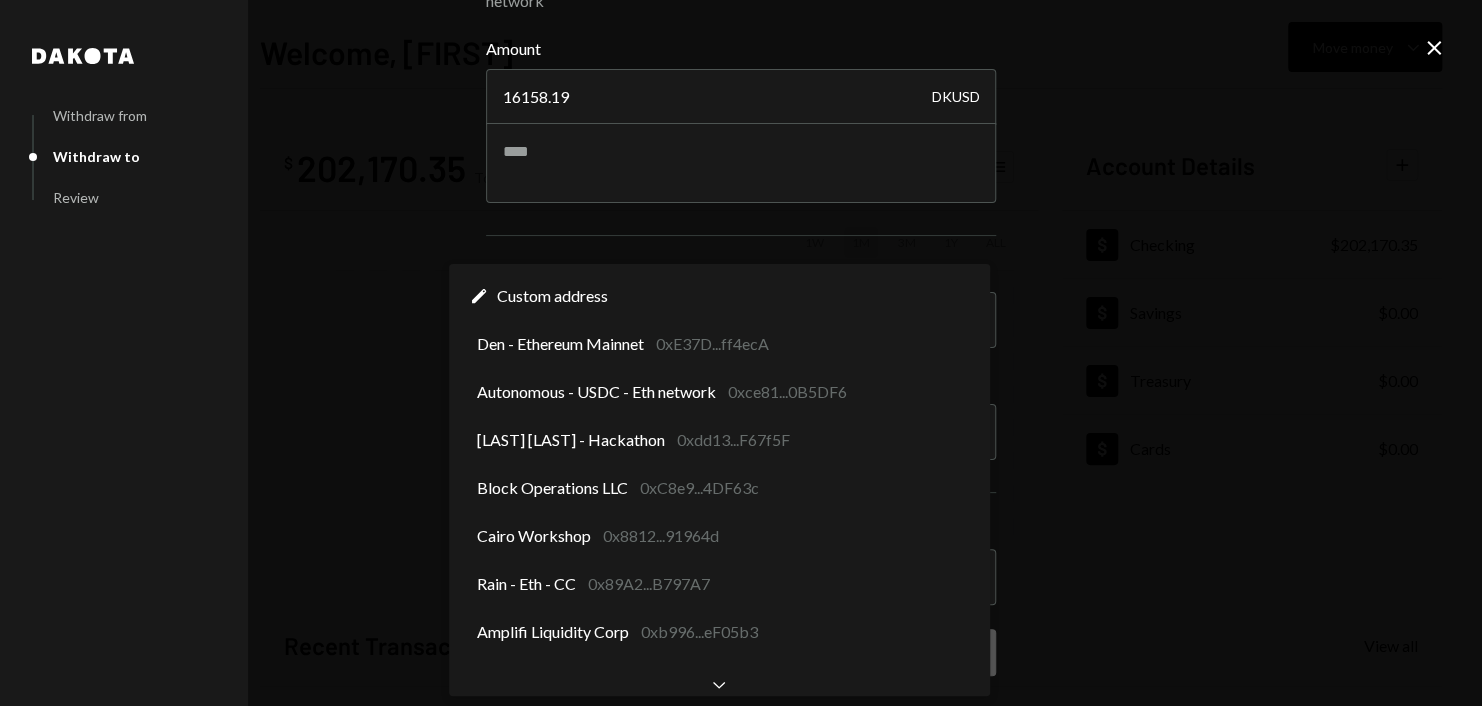 scroll, scrollTop: 0, scrollLeft: 0, axis: both 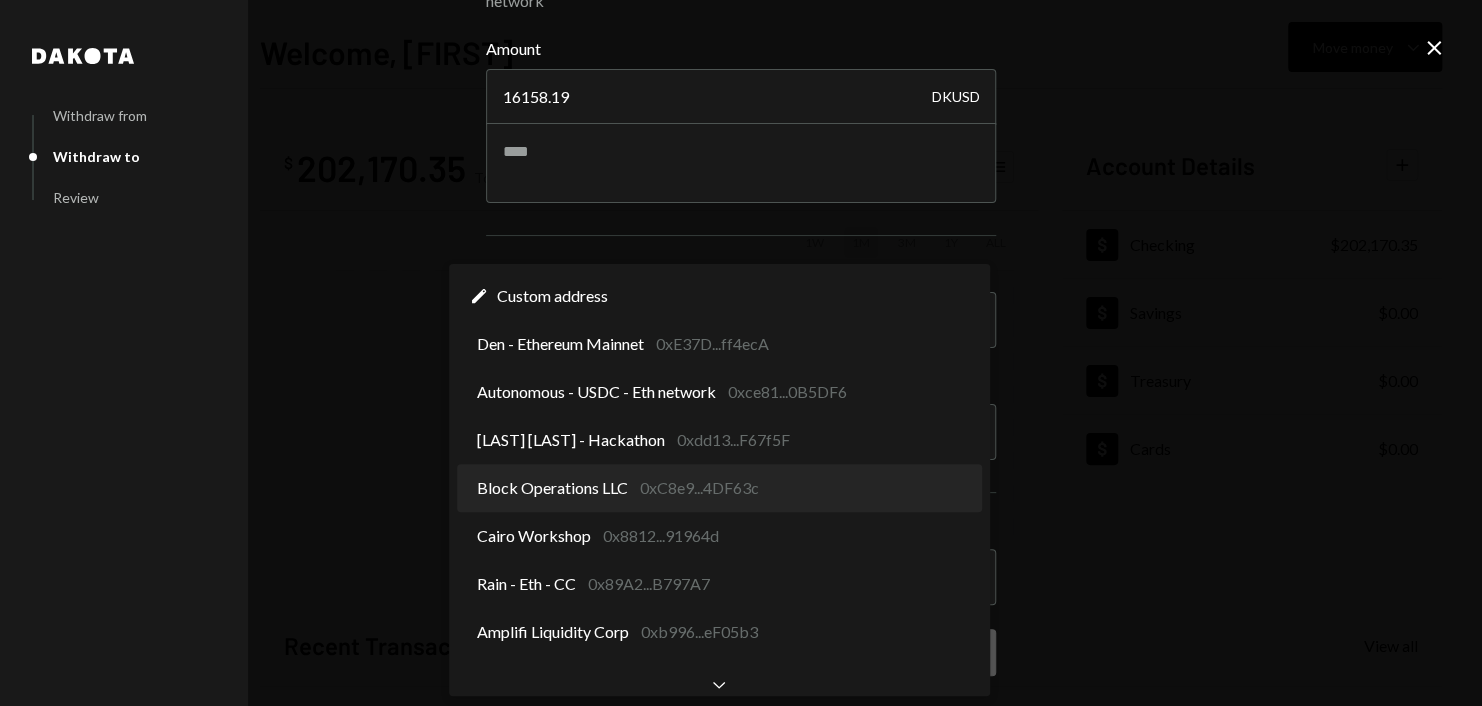 select on "**********" 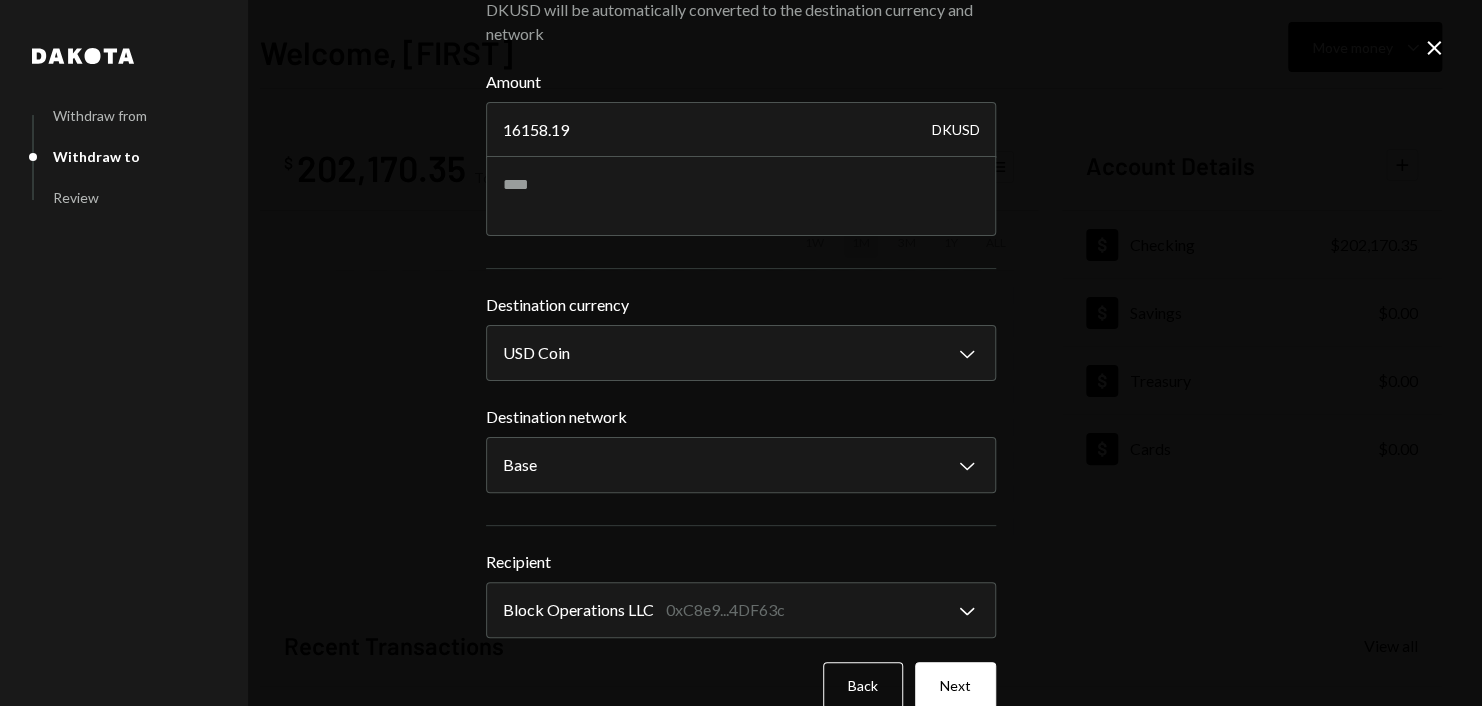 scroll, scrollTop: 96, scrollLeft: 0, axis: vertical 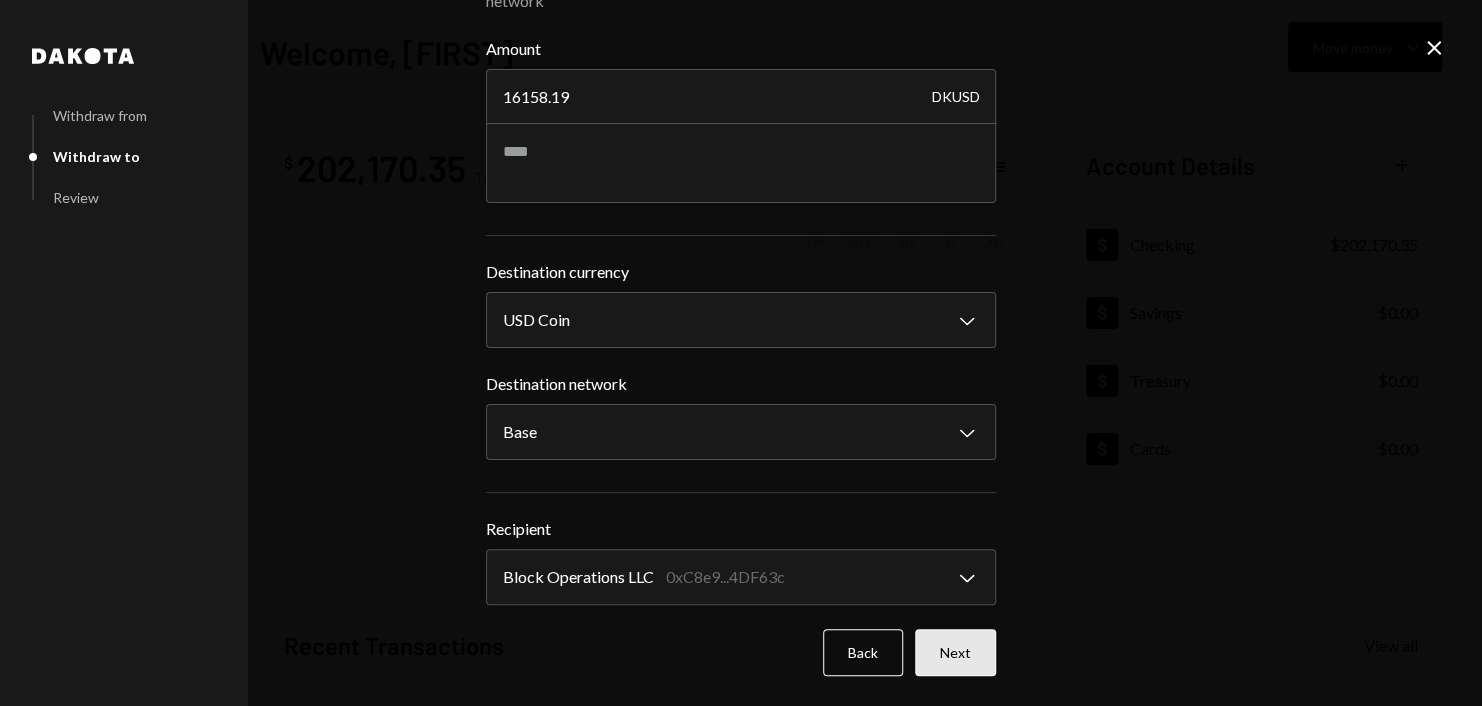 click on "Next" at bounding box center [955, 652] 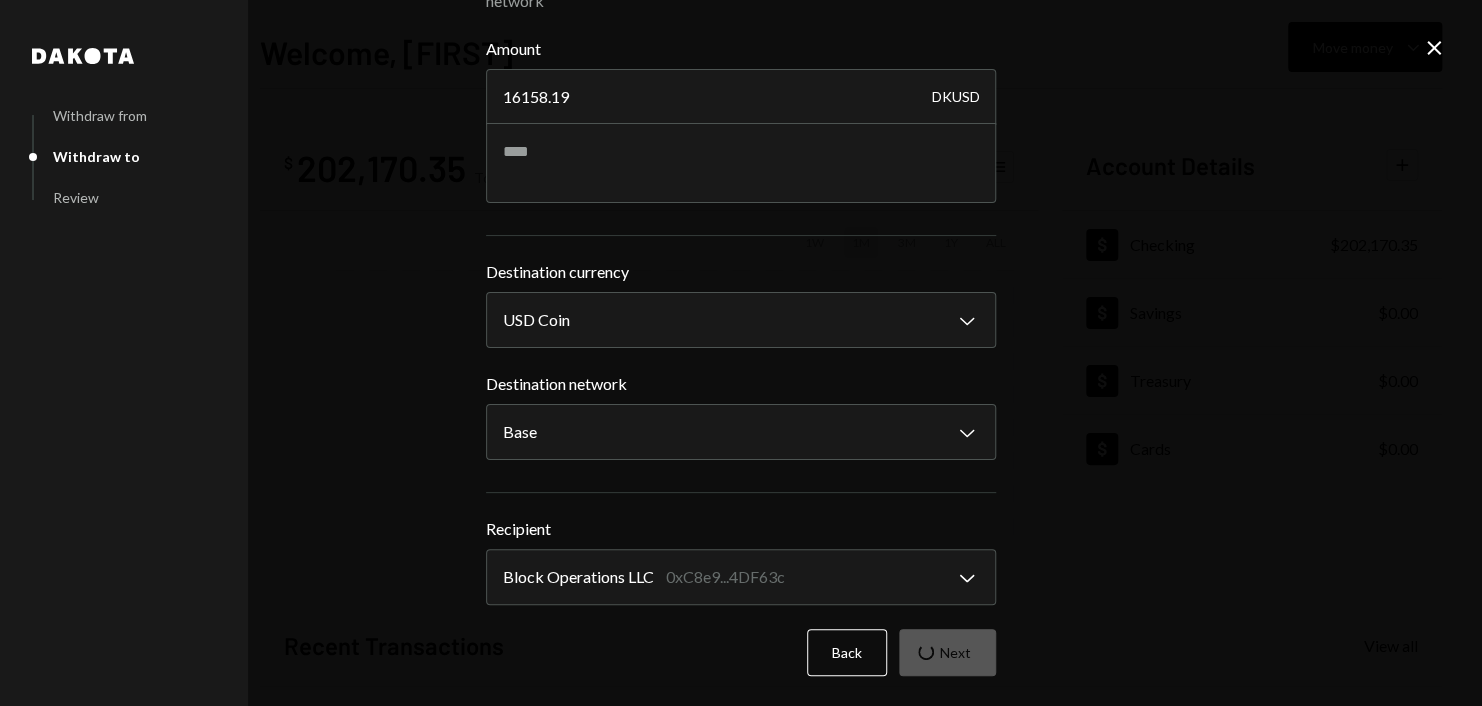 scroll, scrollTop: 0, scrollLeft: 0, axis: both 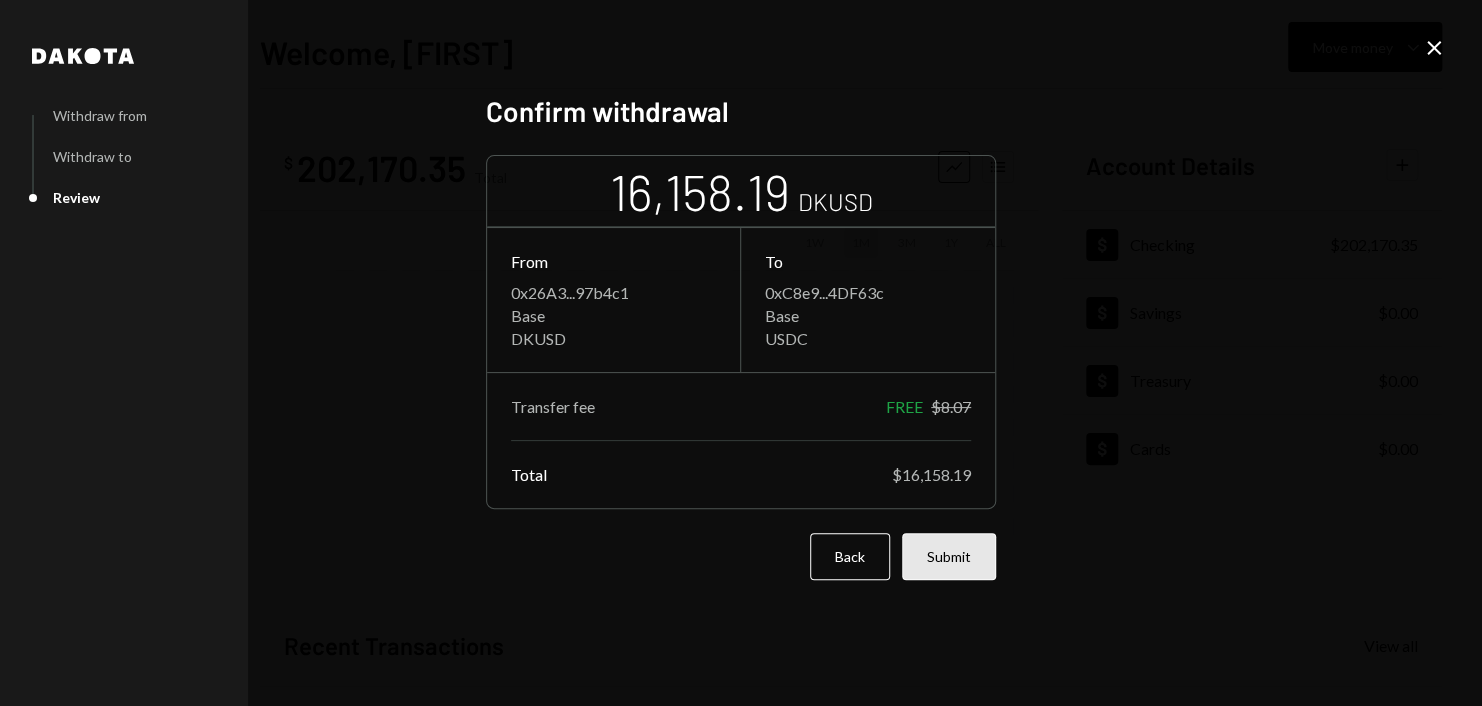 click on "Submit" at bounding box center (949, 556) 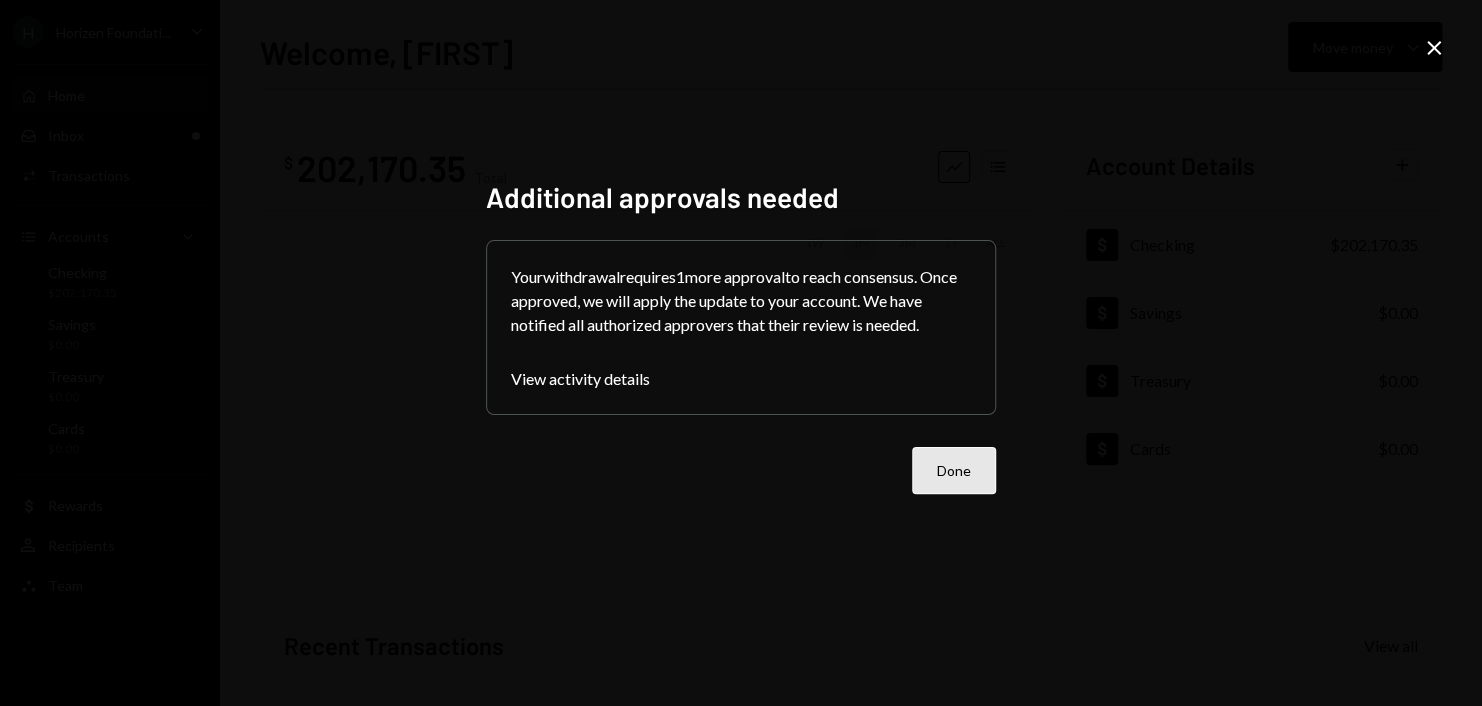 click on "Done" at bounding box center [954, 470] 